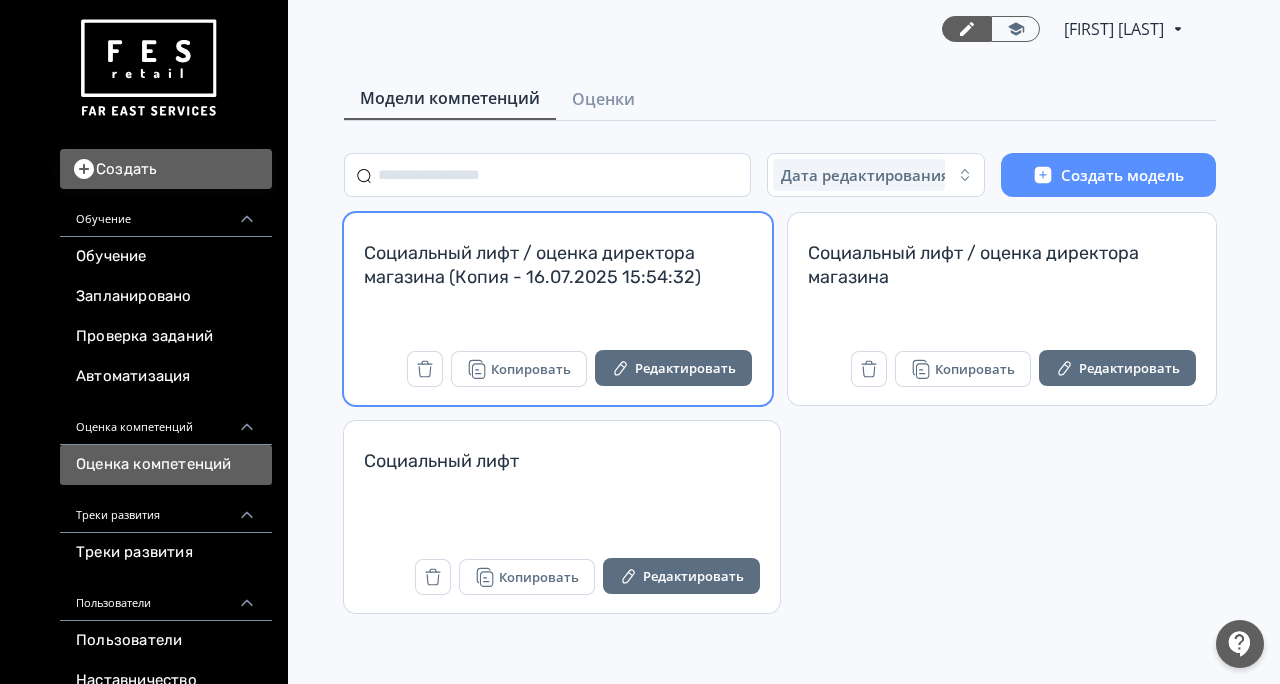 scroll, scrollTop: 0, scrollLeft: 0, axis: both 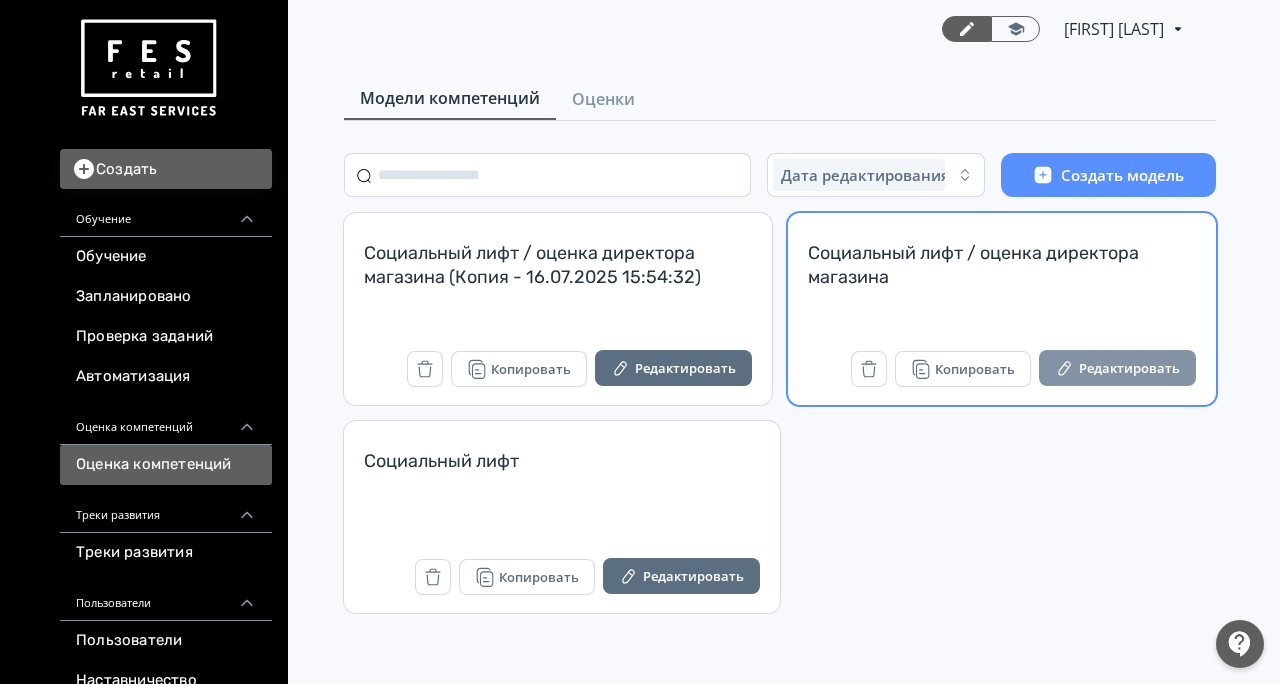 click on "Редактировать" at bounding box center [1117, 368] 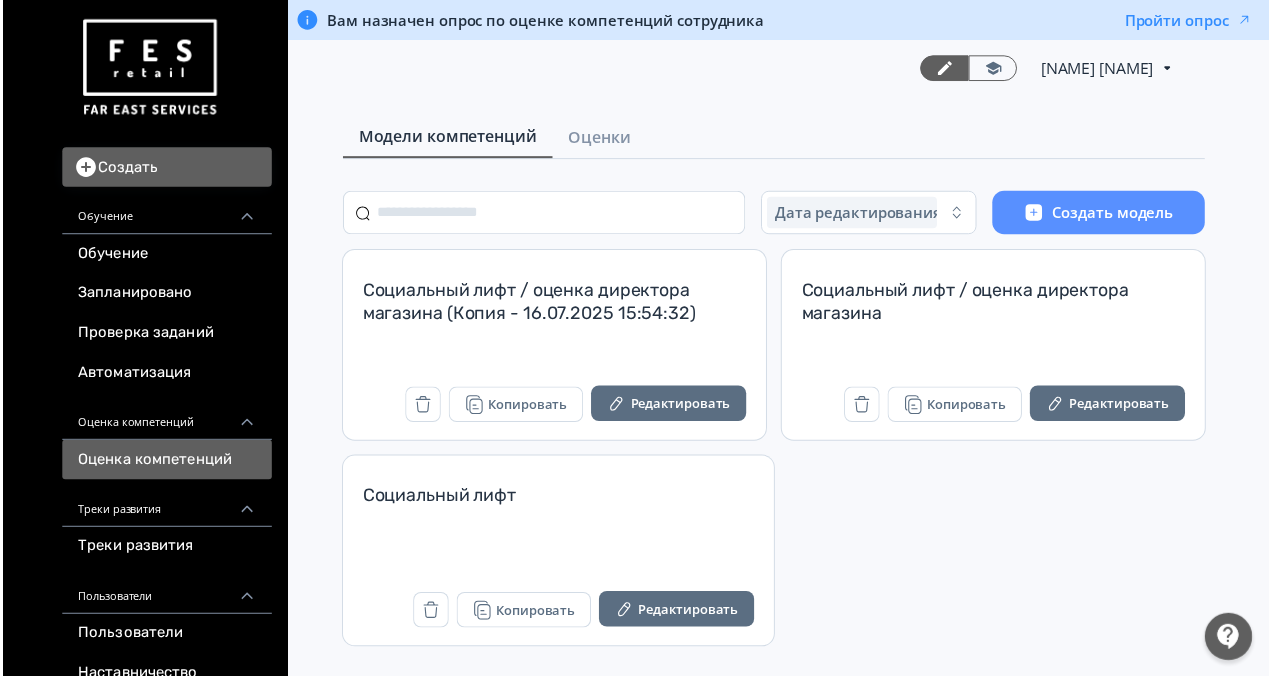 scroll, scrollTop: 0, scrollLeft: 0, axis: both 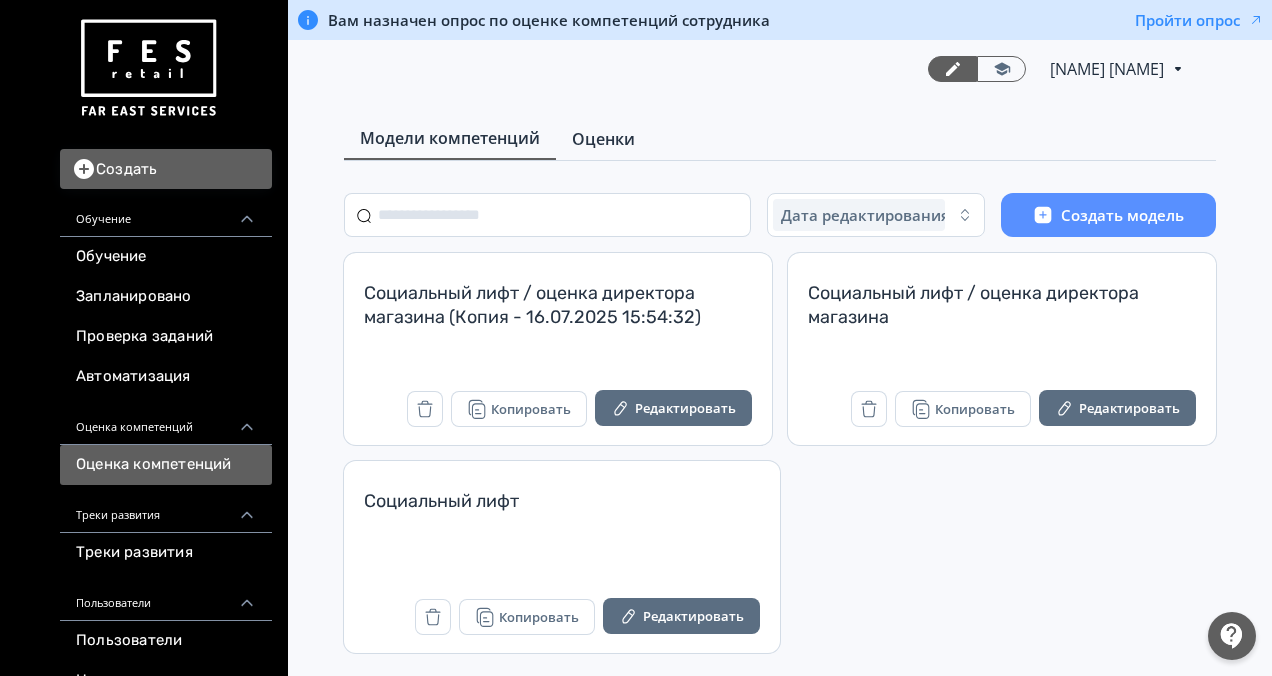 click on "Оценки" at bounding box center [603, 139] 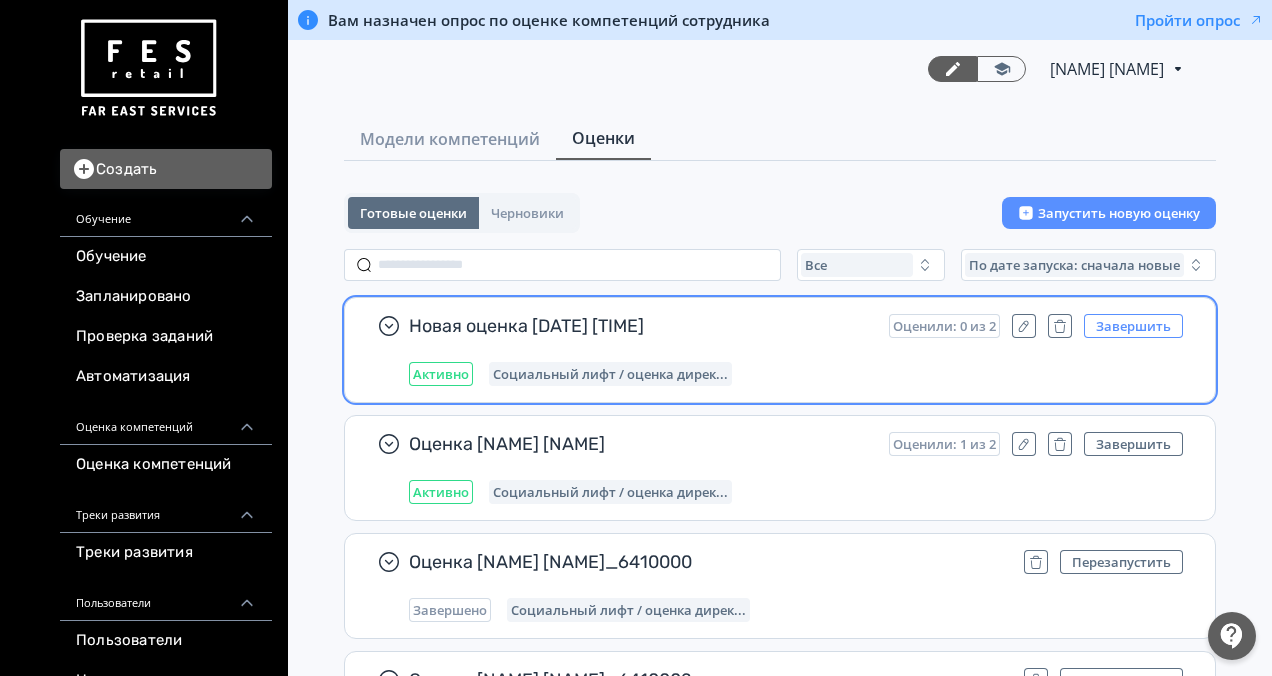 click on "Завершить" at bounding box center [1133, 326] 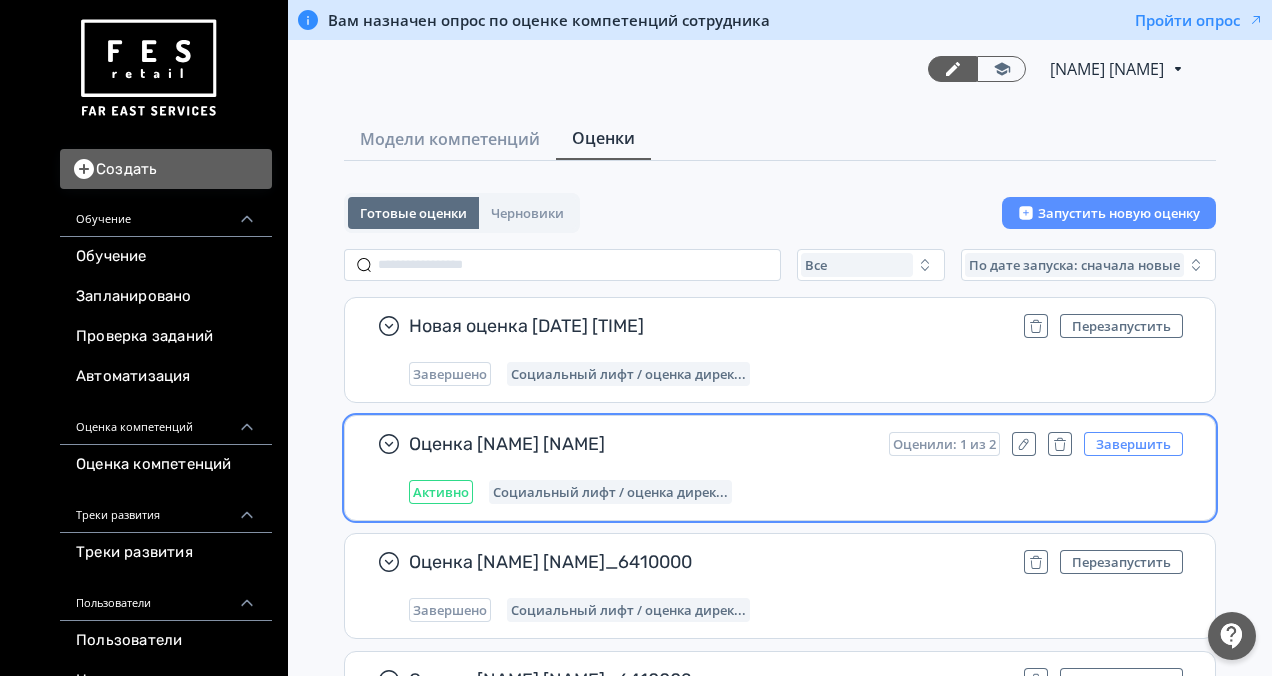click on "Завершить" at bounding box center (1133, 444) 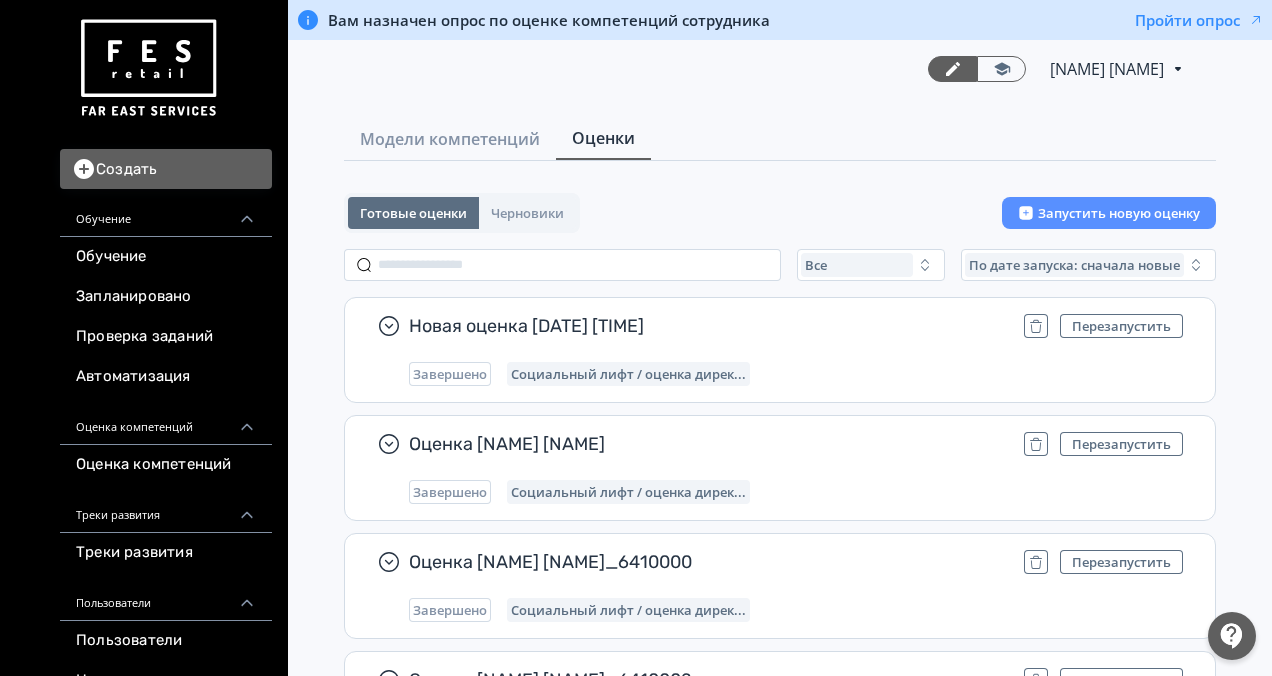 drag, startPoint x: 1042, startPoint y: 330, endPoint x: 714, endPoint y: 200, distance: 352.8229 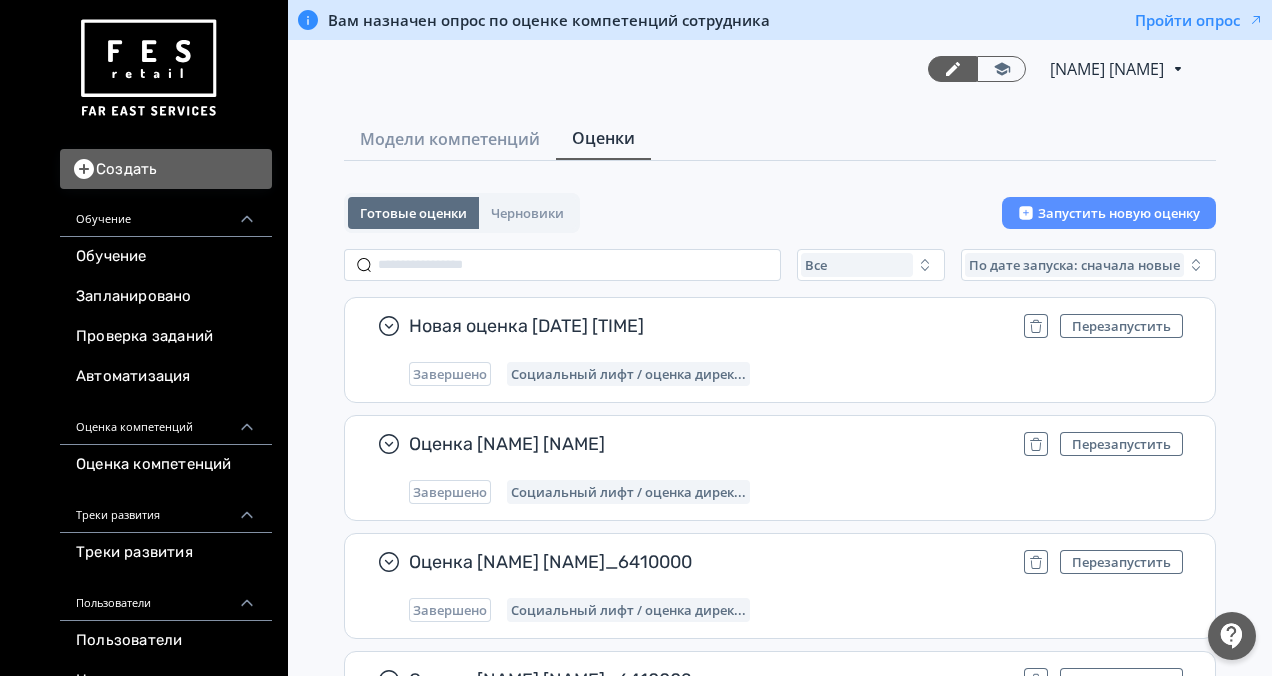 click 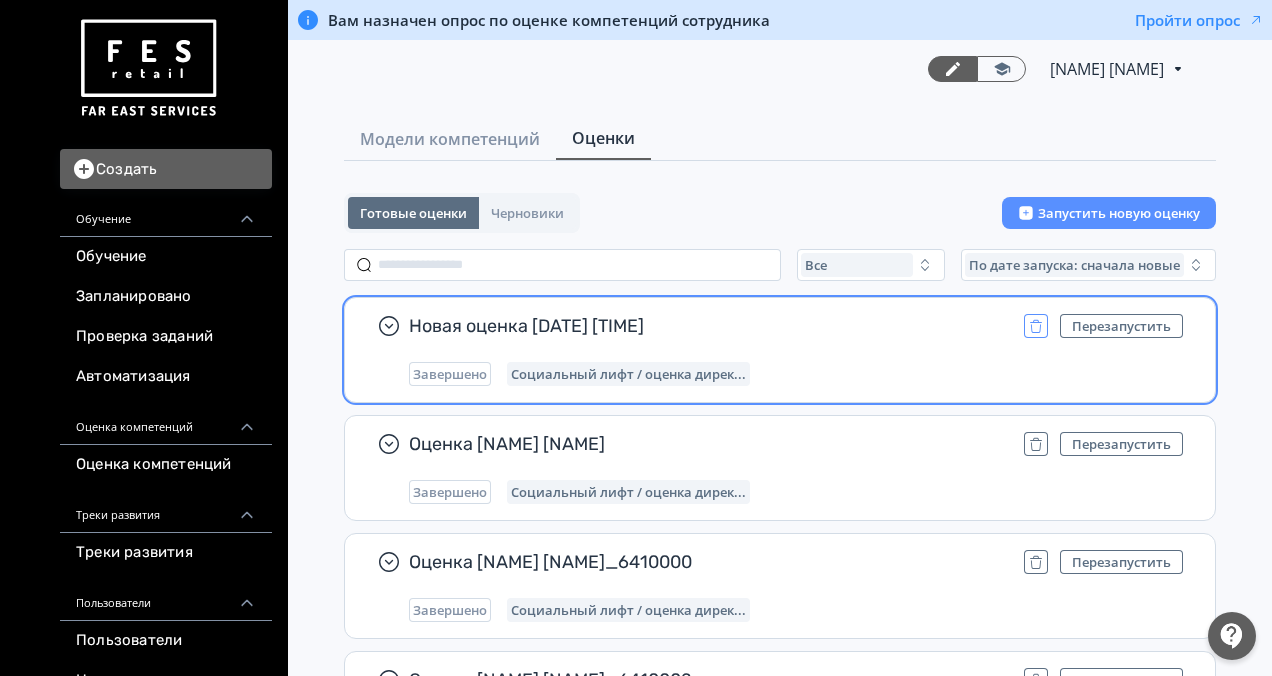 click 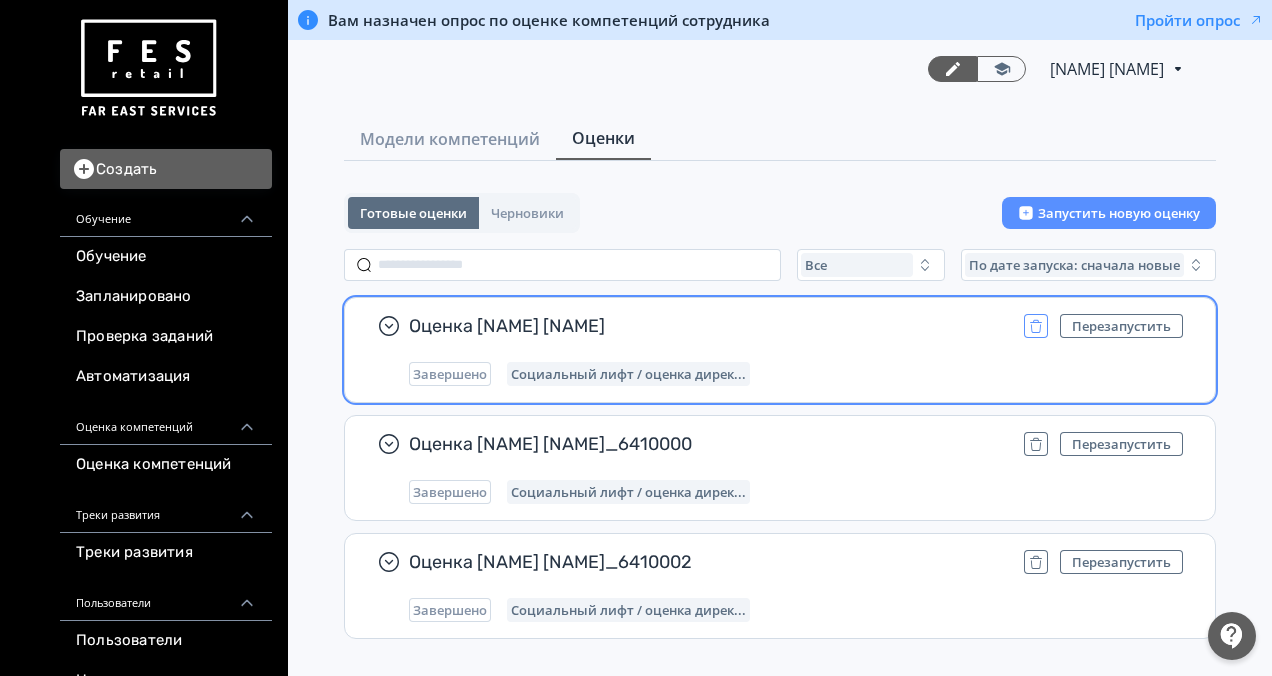 click 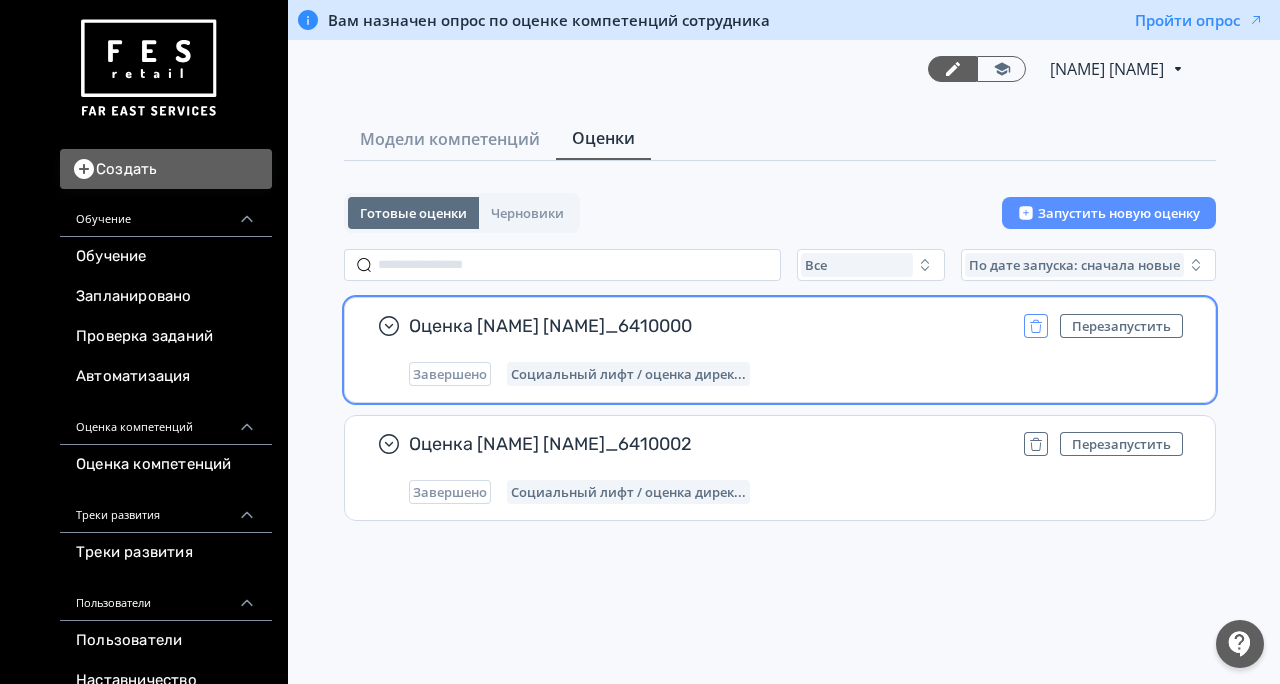click 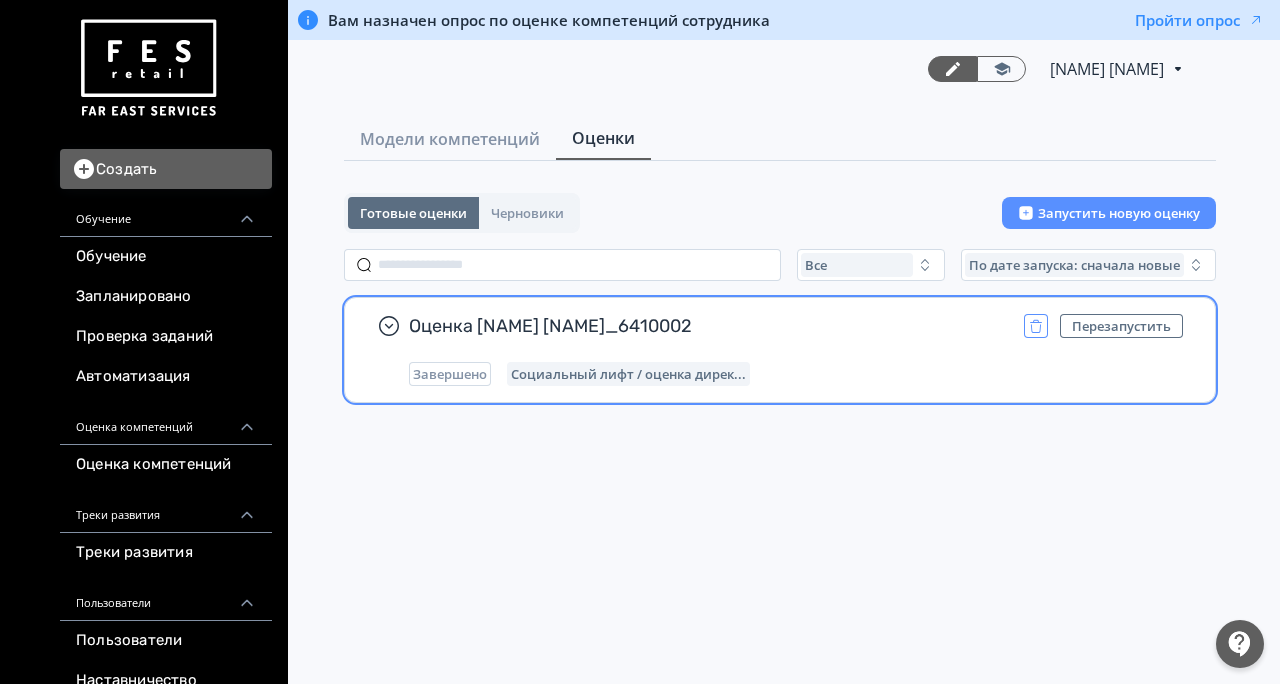 click 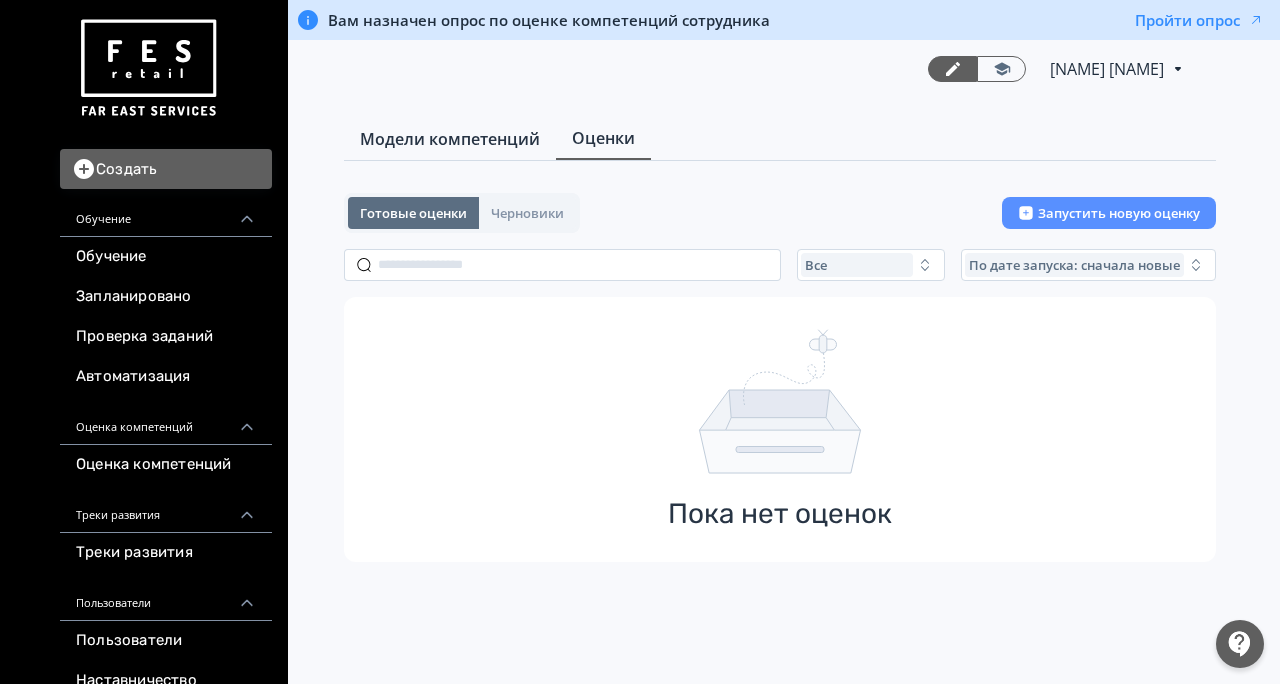 click on "Модели компетенций" at bounding box center [450, 139] 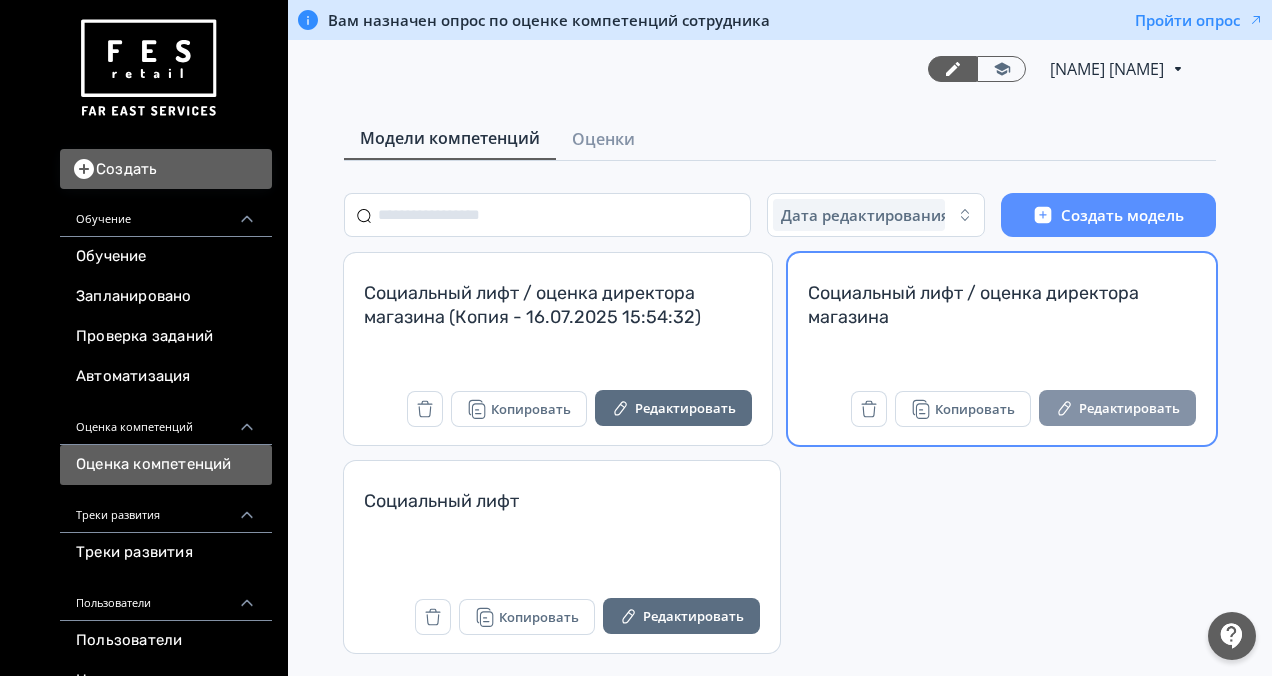 click on "Редактировать" at bounding box center [1117, 408] 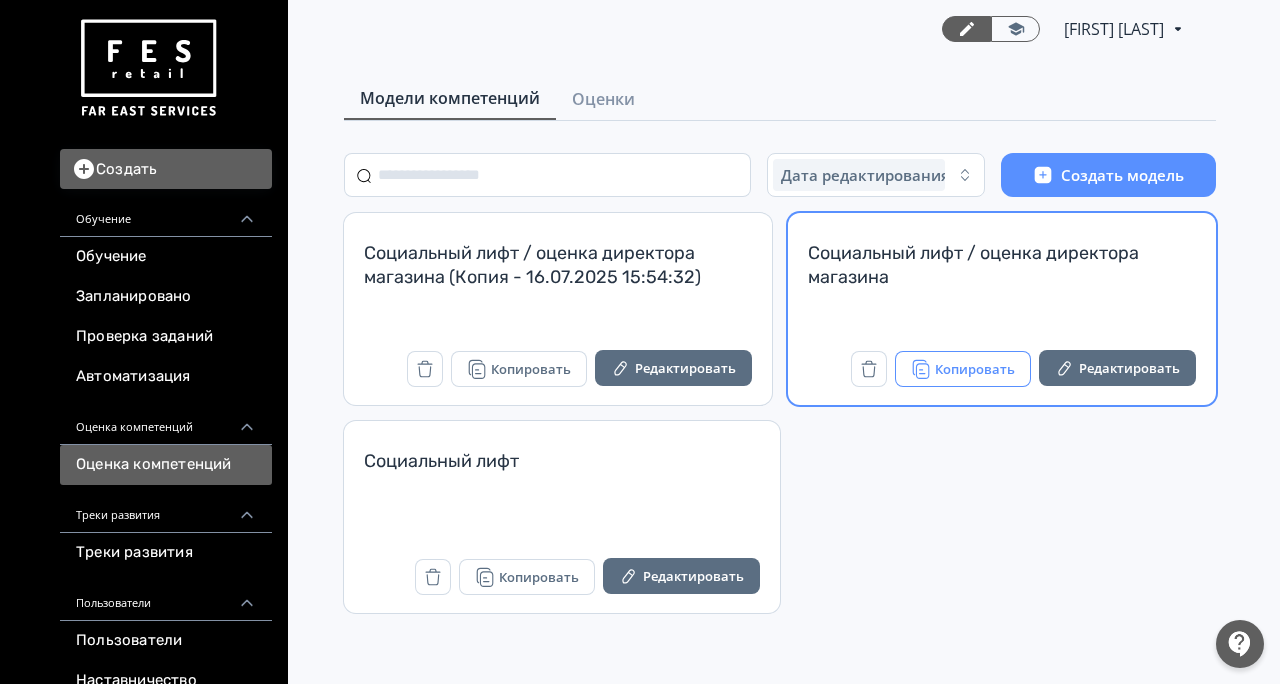 scroll, scrollTop: 0, scrollLeft: 0, axis: both 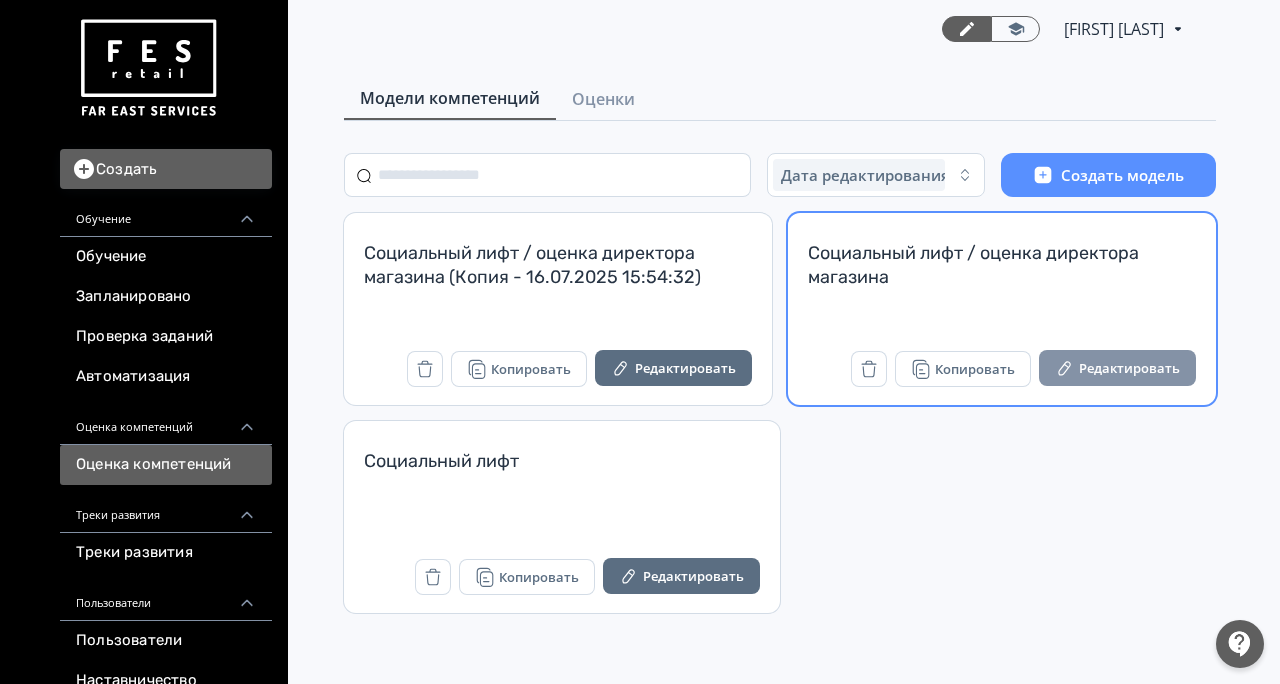 click on "Редактировать" at bounding box center [1117, 368] 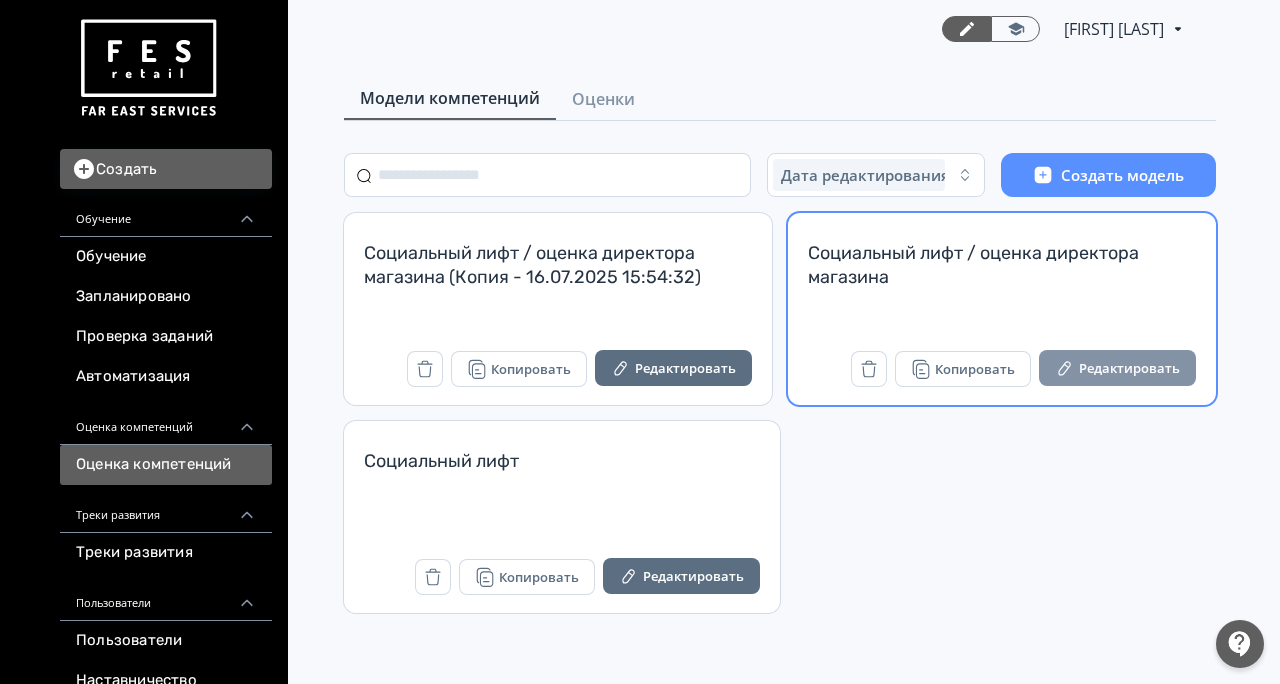scroll, scrollTop: 0, scrollLeft: 0, axis: both 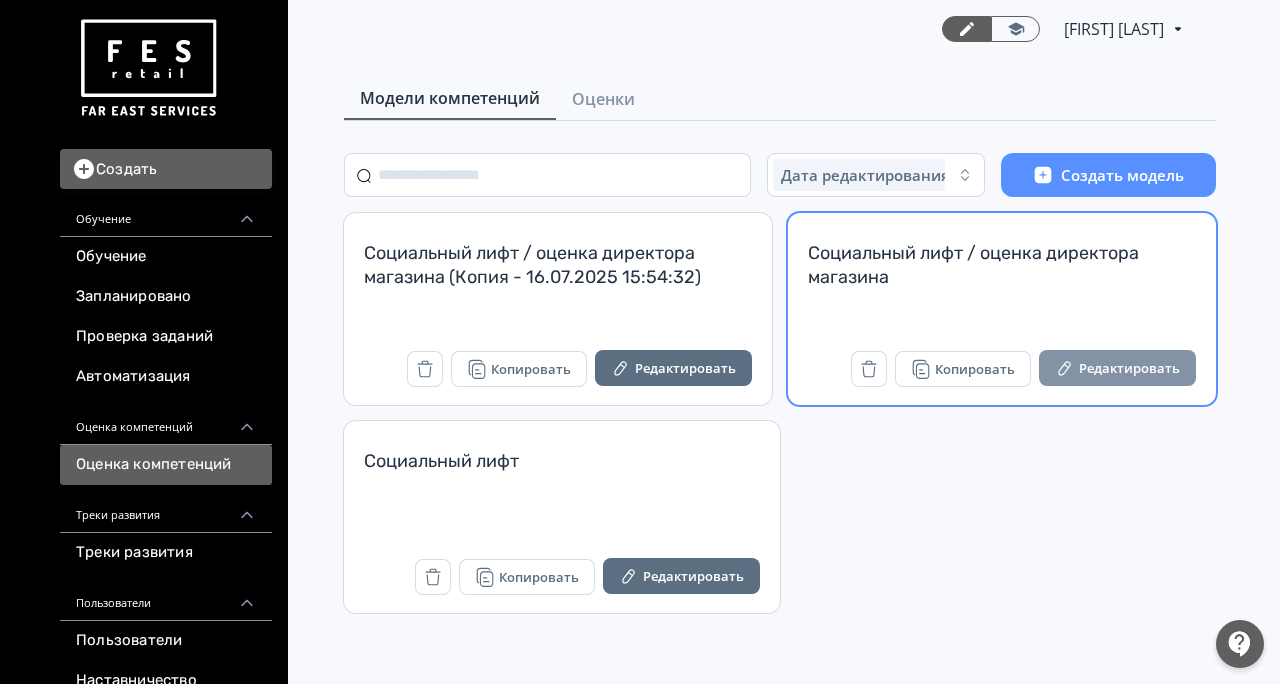 click on "Редактировать" at bounding box center (1117, 368) 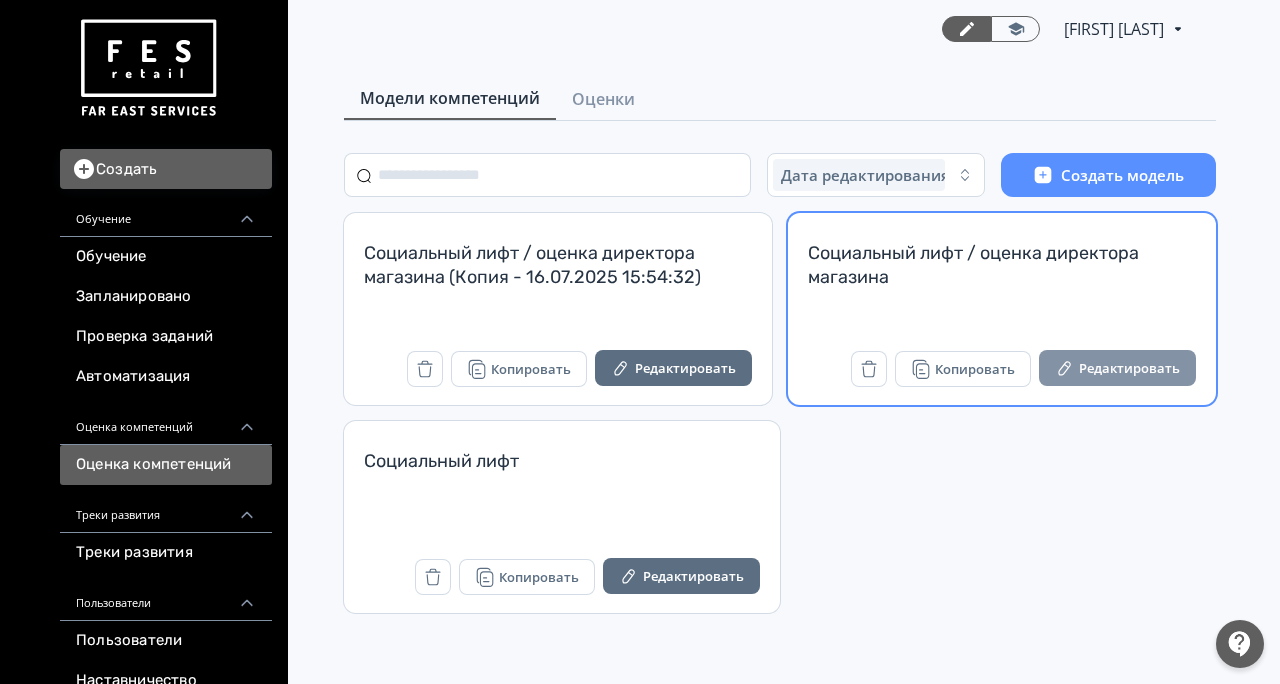 scroll, scrollTop: 0, scrollLeft: 0, axis: both 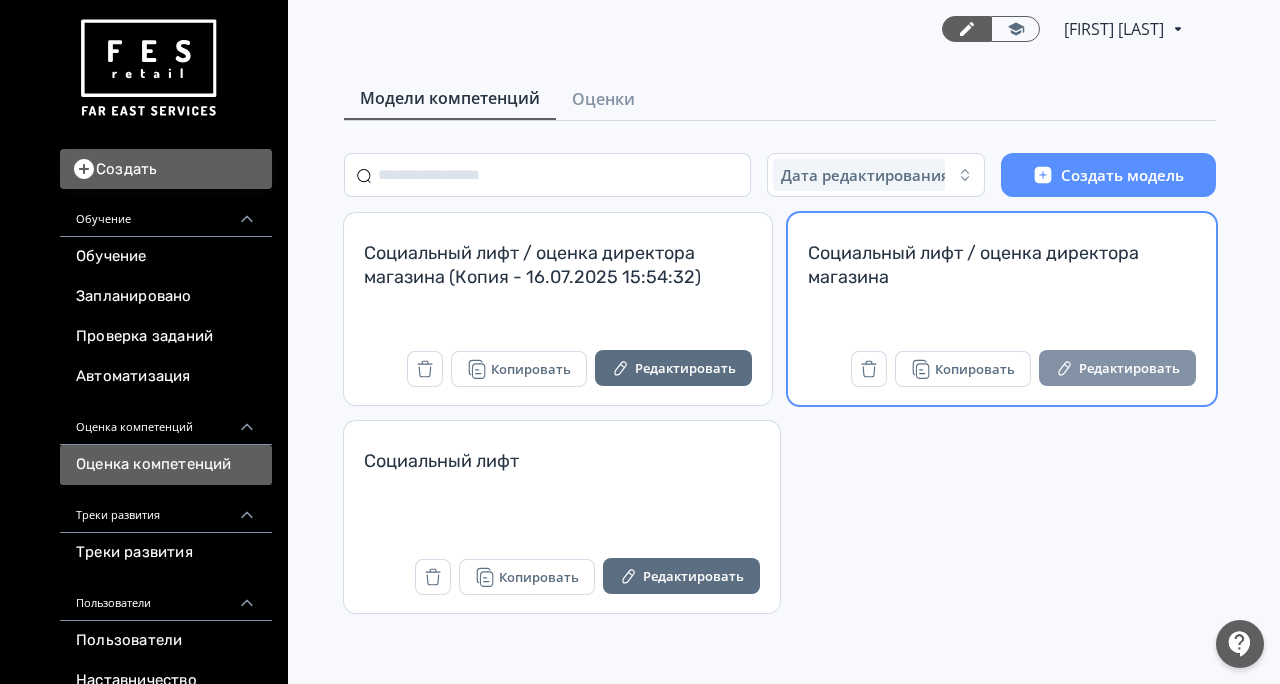 click on "Редактировать" at bounding box center (1117, 368) 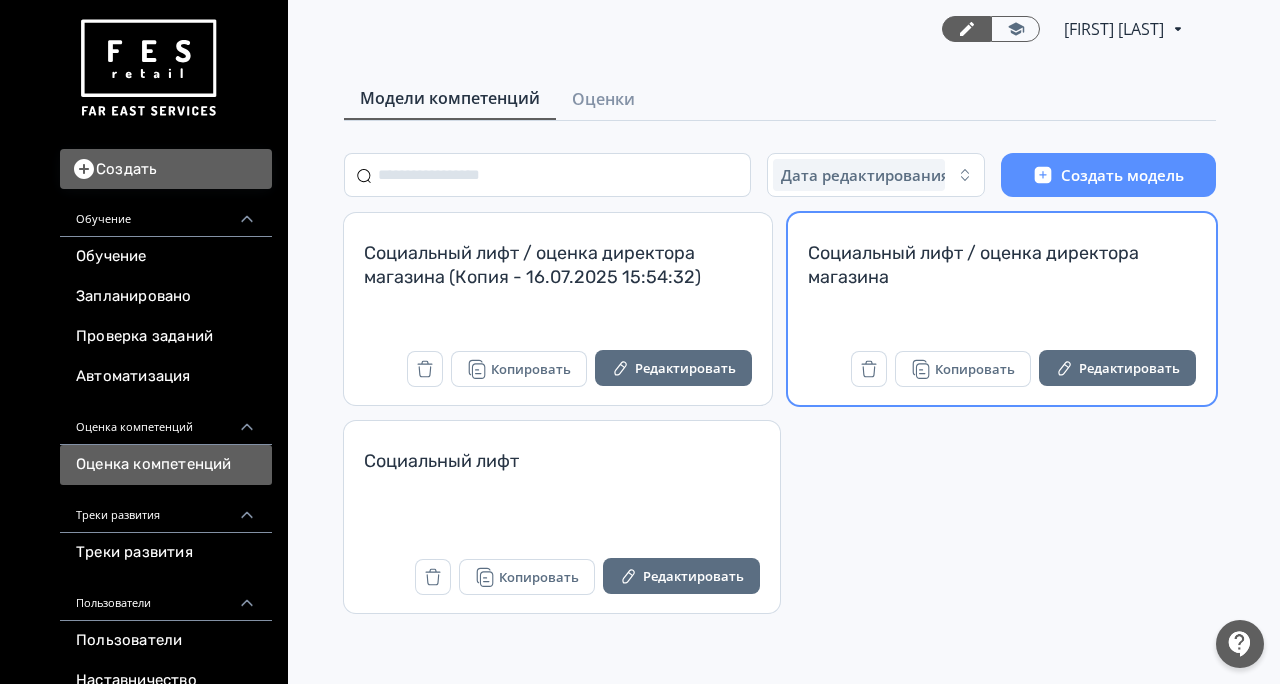 scroll, scrollTop: 0, scrollLeft: 0, axis: both 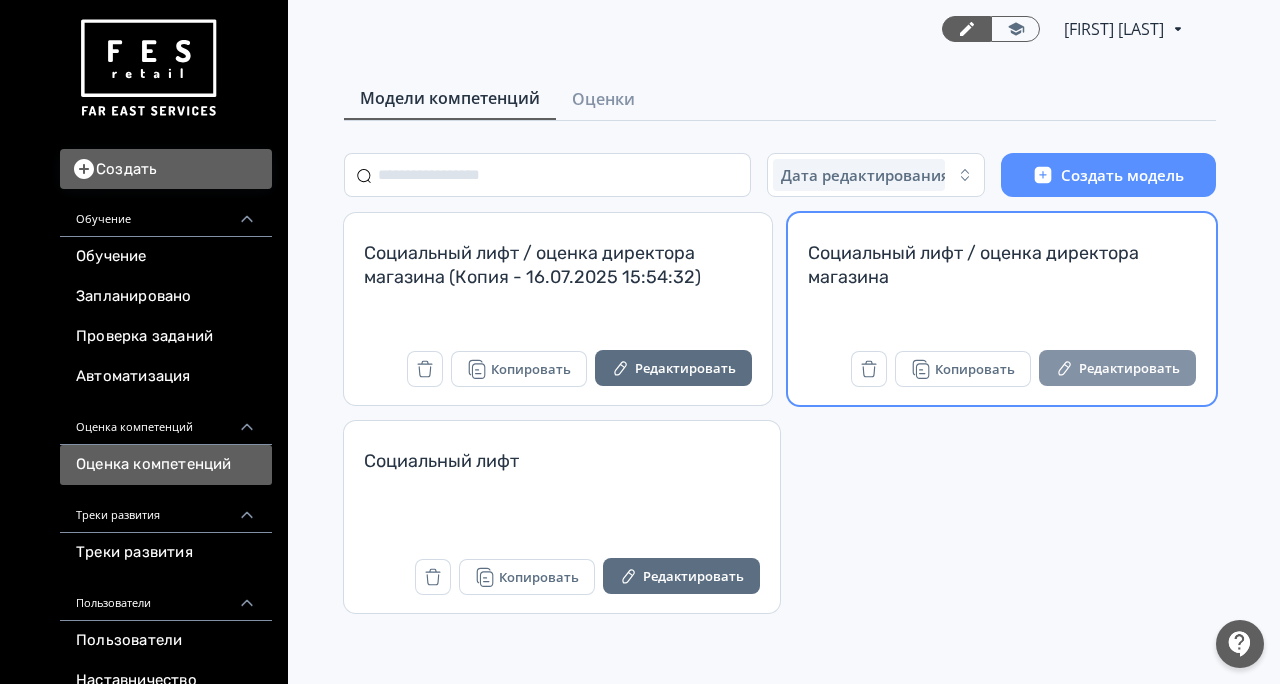 click on "Редактировать" at bounding box center (1117, 368) 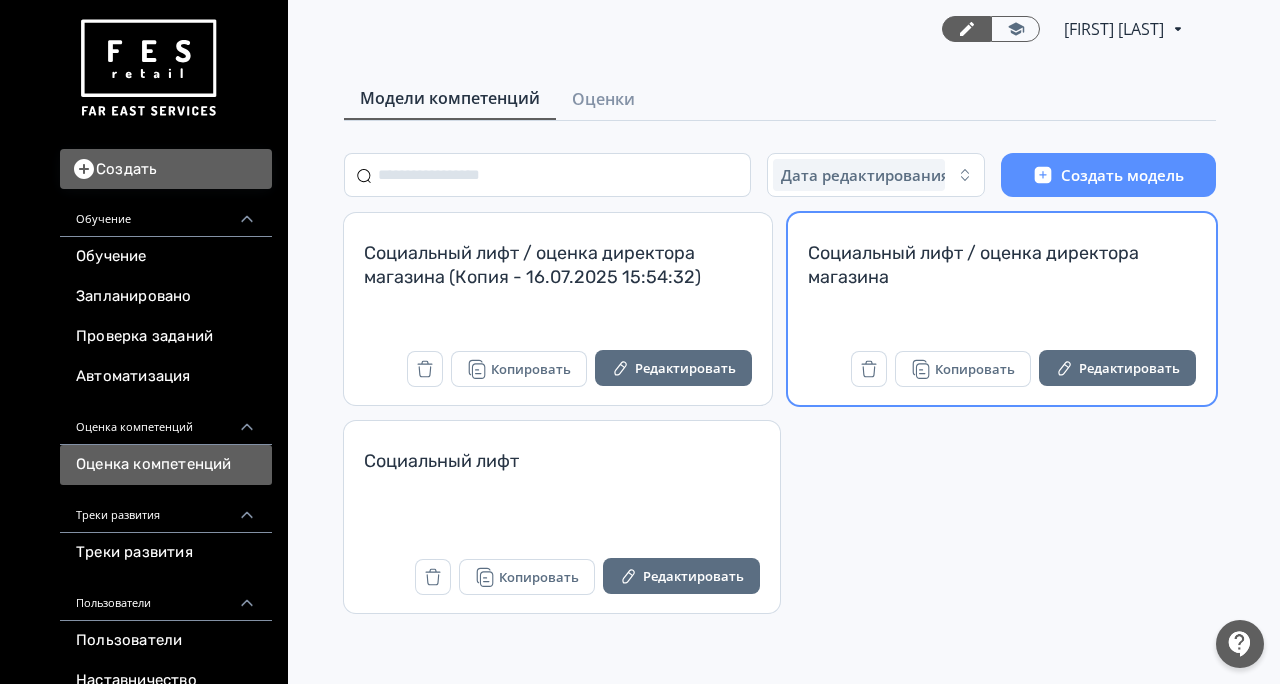 scroll, scrollTop: 0, scrollLeft: 0, axis: both 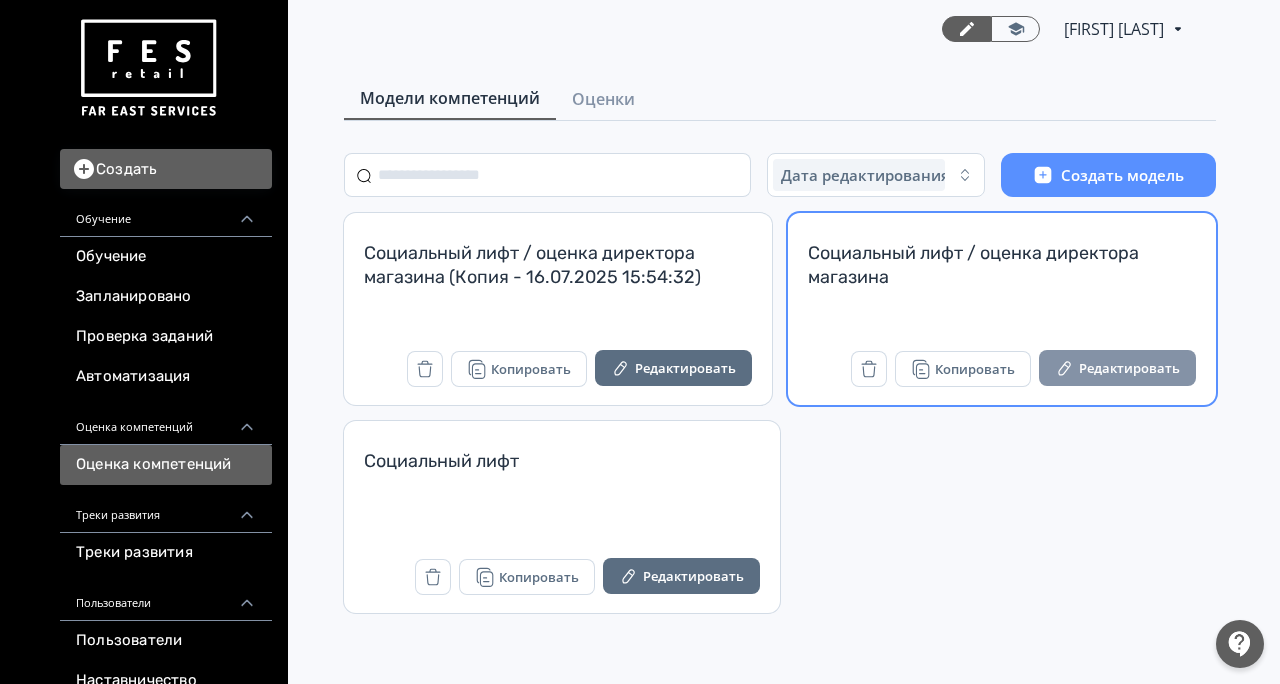click on "Редактировать" at bounding box center (1117, 368) 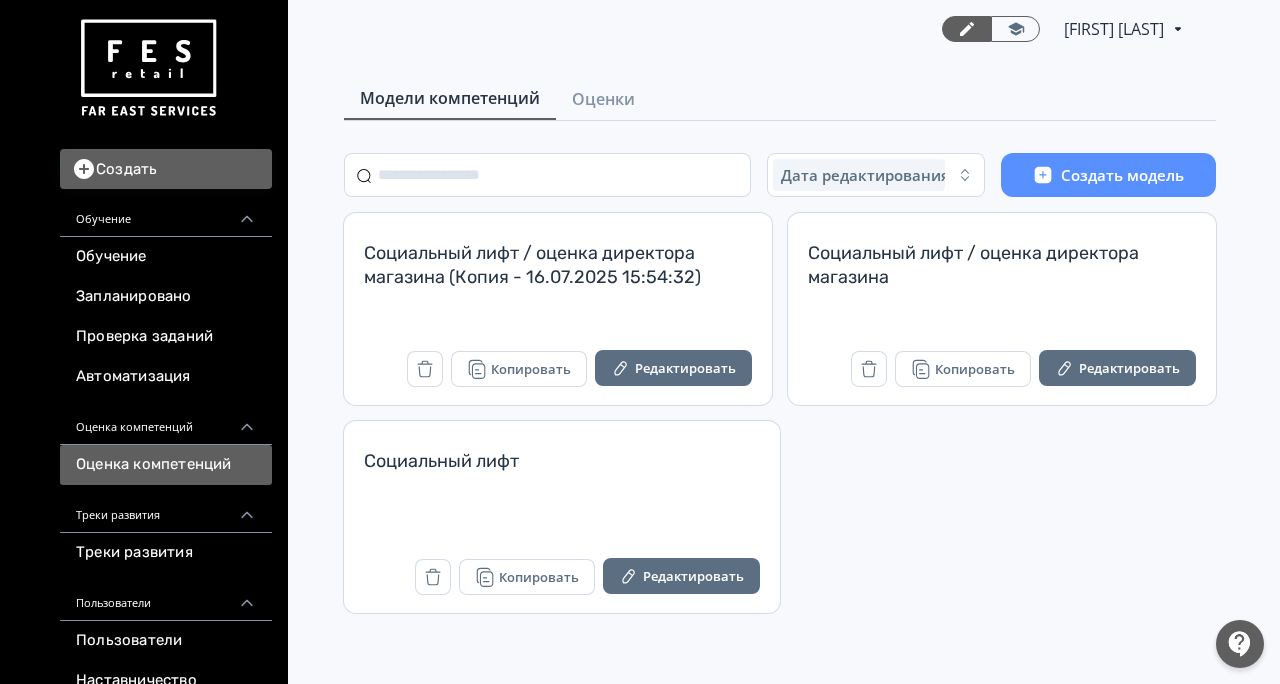 scroll, scrollTop: 0, scrollLeft: 0, axis: both 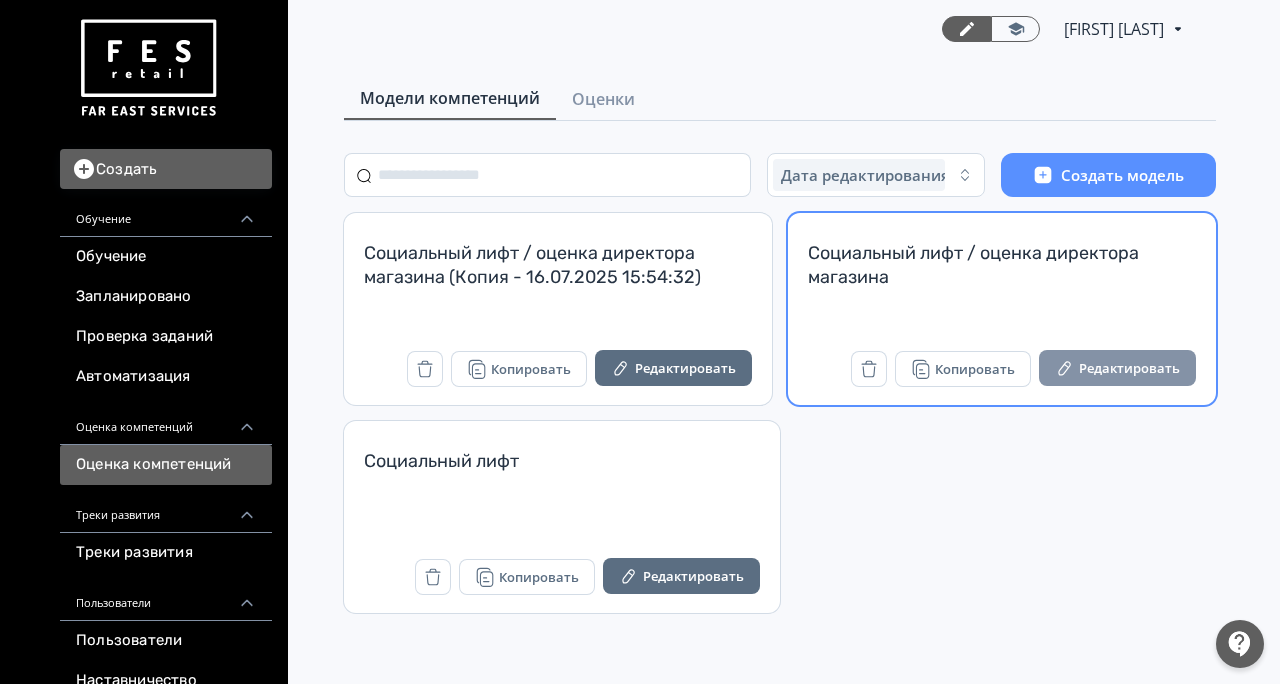 click on "Редактировать" at bounding box center (1117, 368) 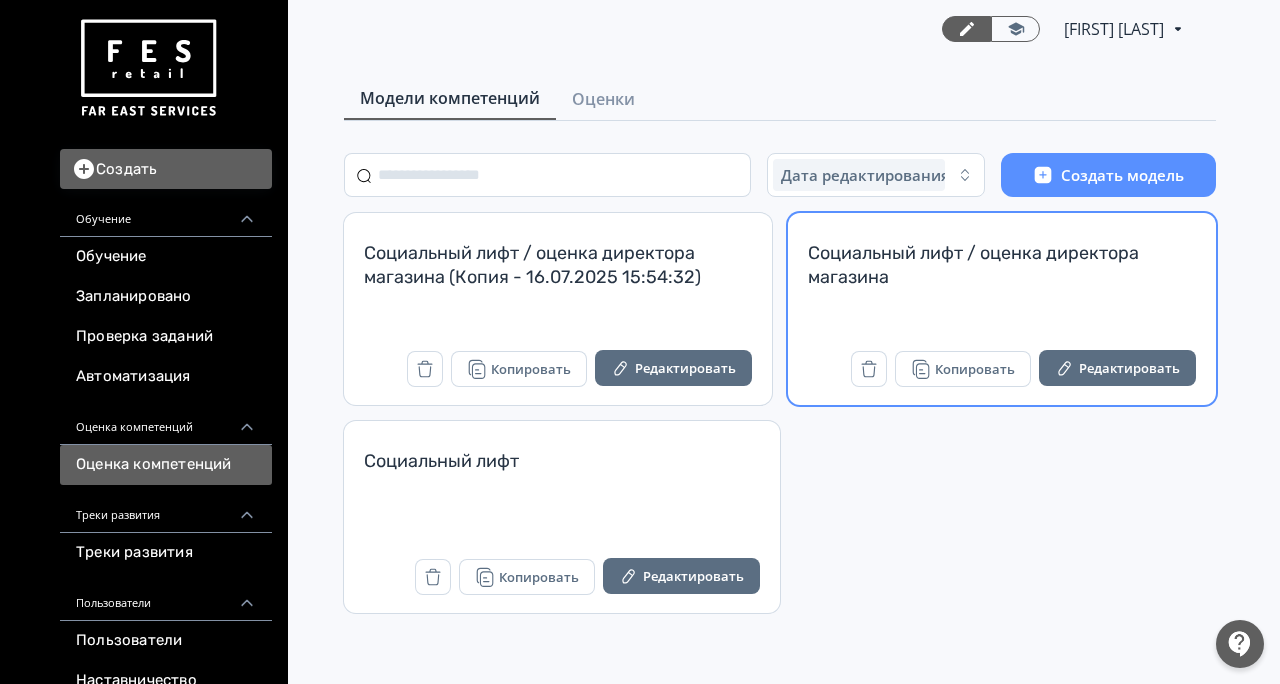 scroll, scrollTop: 0, scrollLeft: 0, axis: both 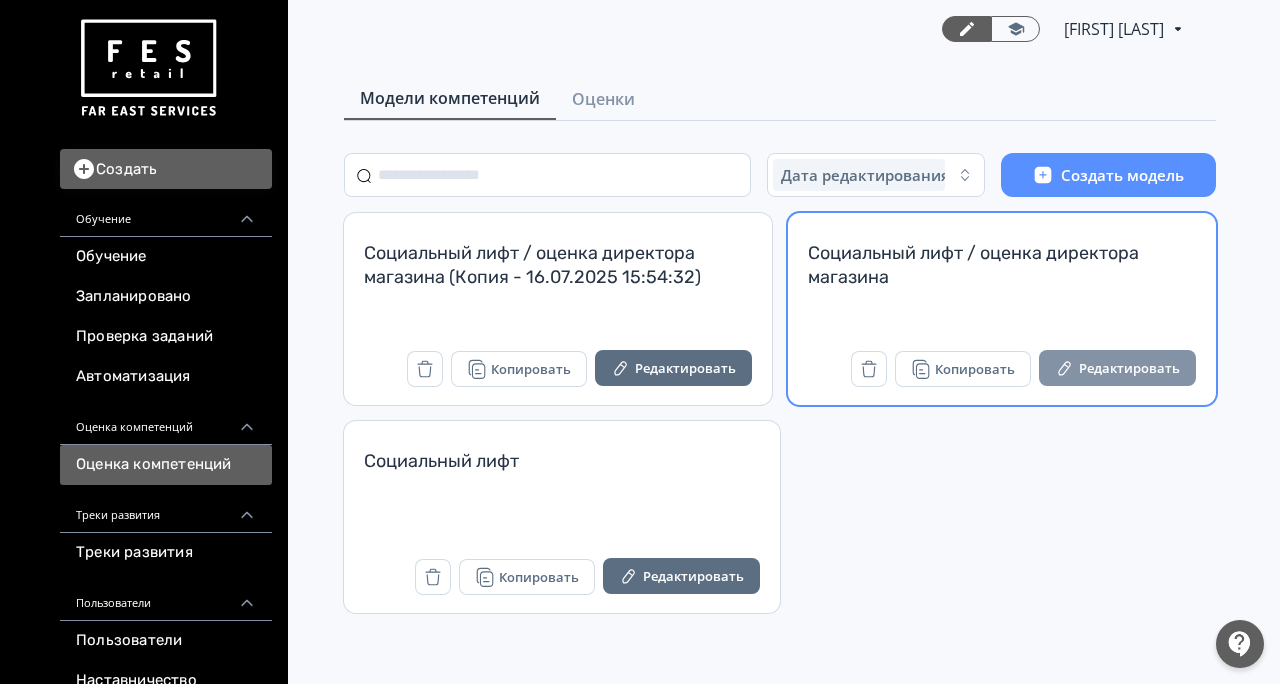 click on "Редактировать" at bounding box center [1117, 368] 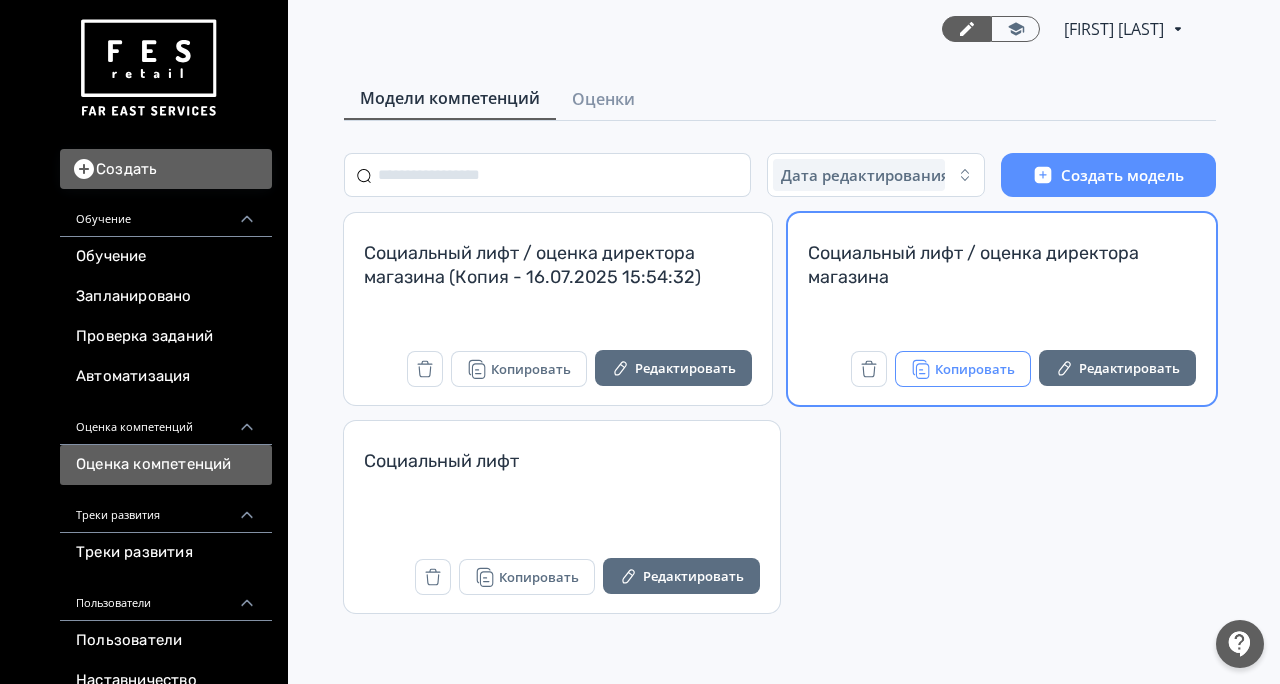 scroll, scrollTop: 0, scrollLeft: 0, axis: both 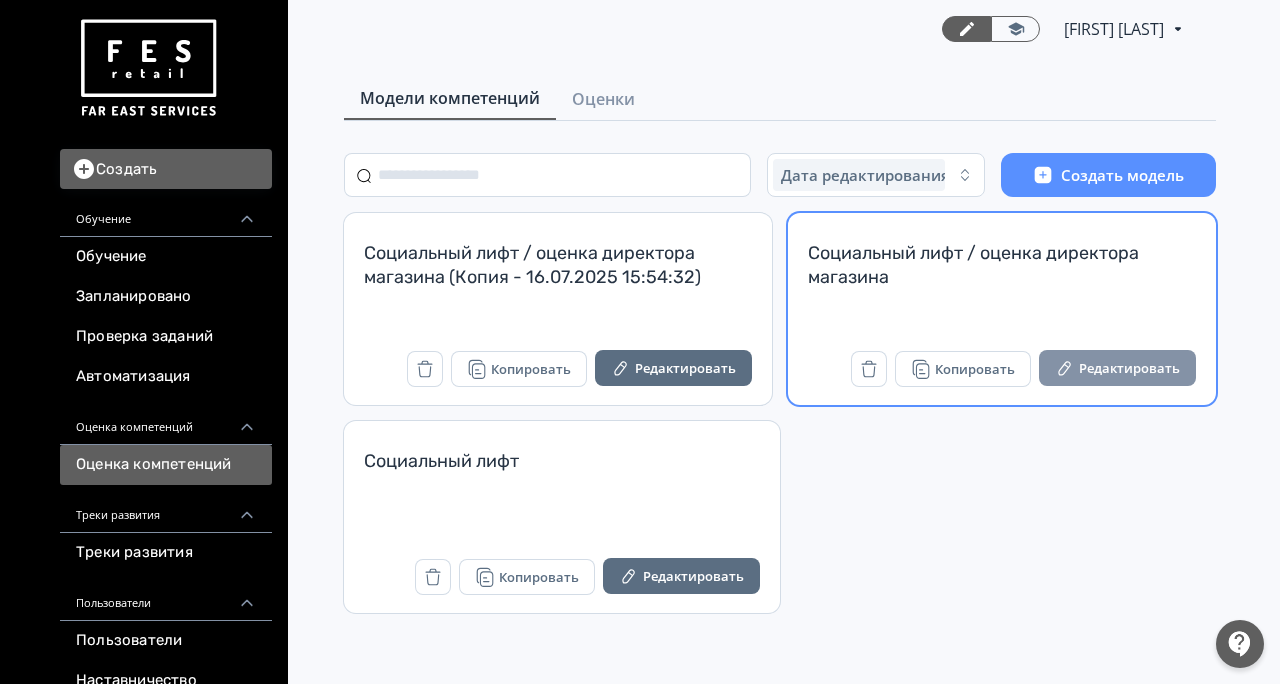 click on "Редактировать" at bounding box center [1117, 368] 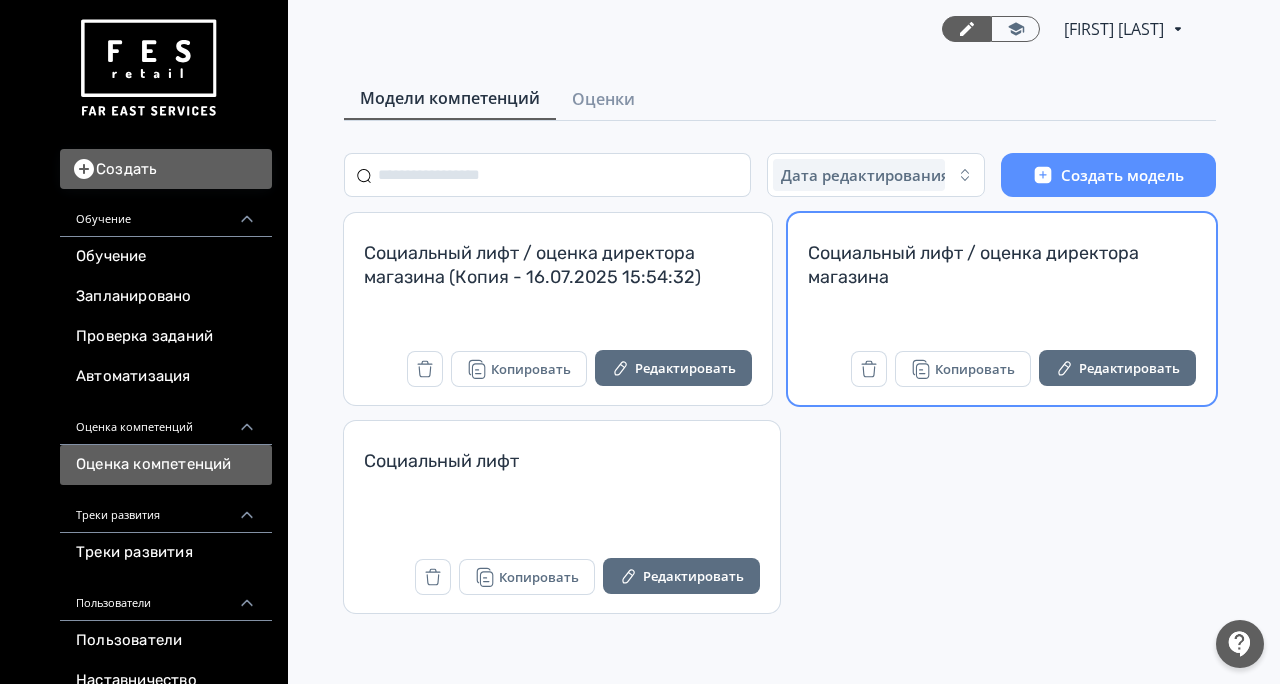 scroll, scrollTop: 0, scrollLeft: 0, axis: both 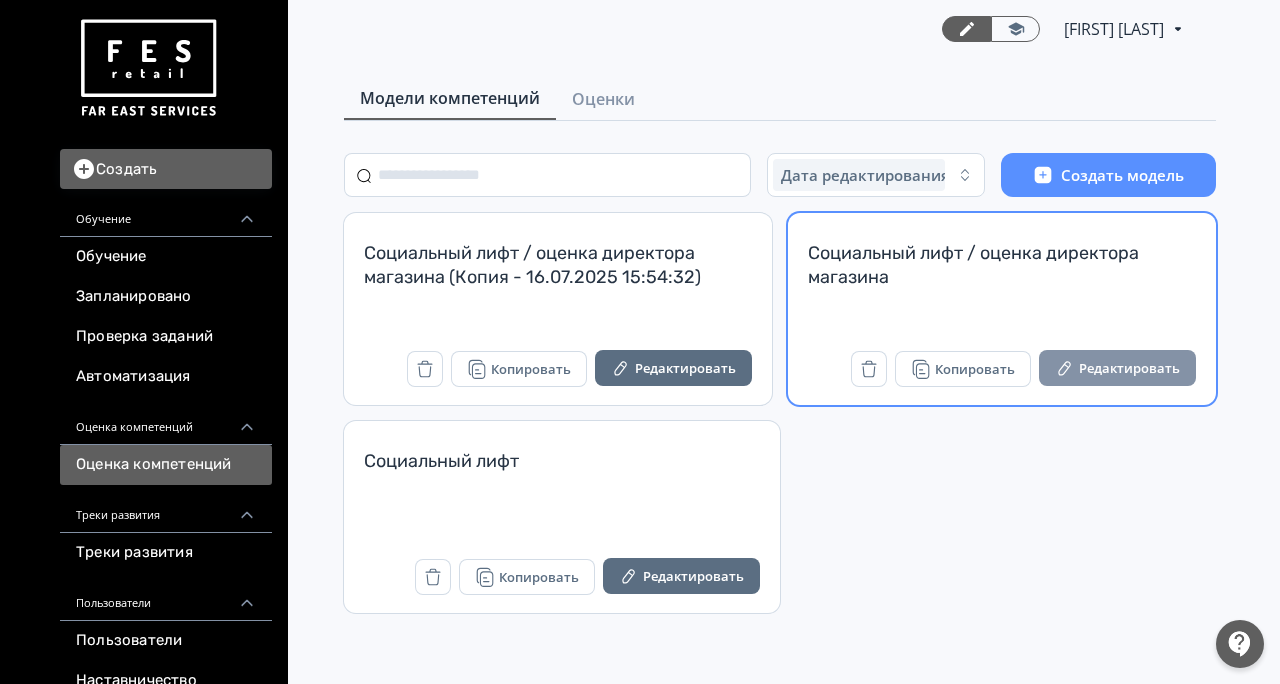 click on "Редактировать" at bounding box center (1117, 368) 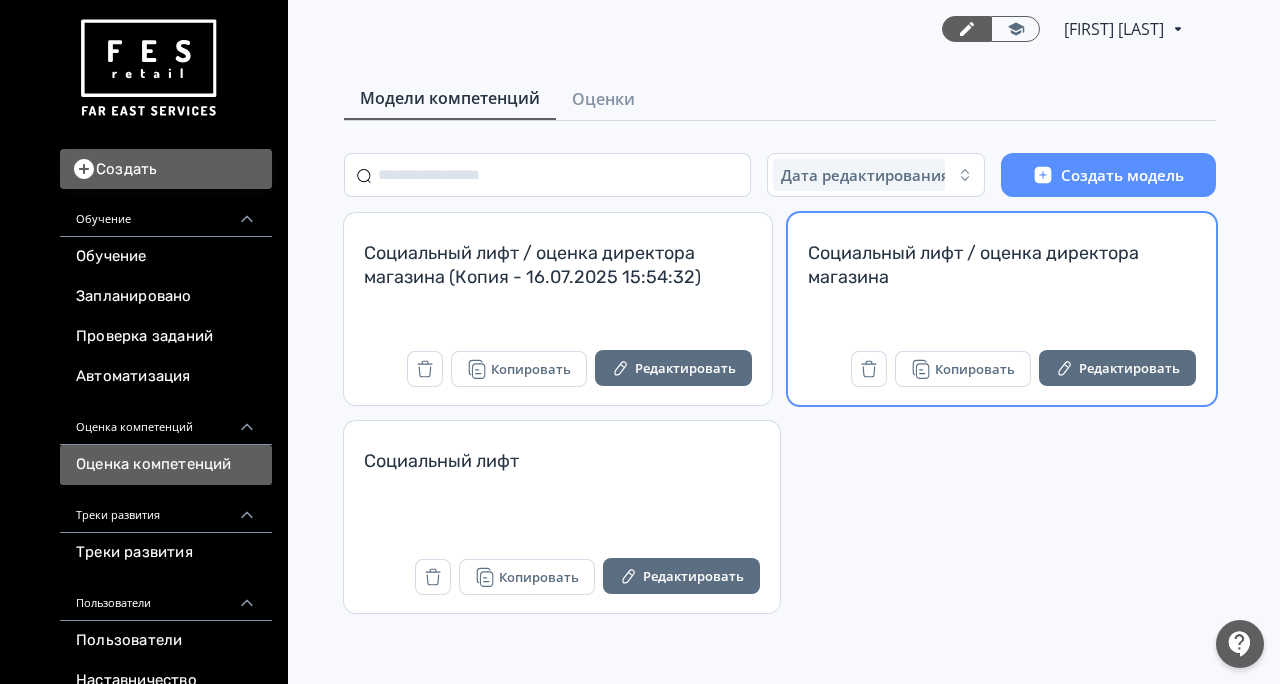 scroll, scrollTop: 0, scrollLeft: 0, axis: both 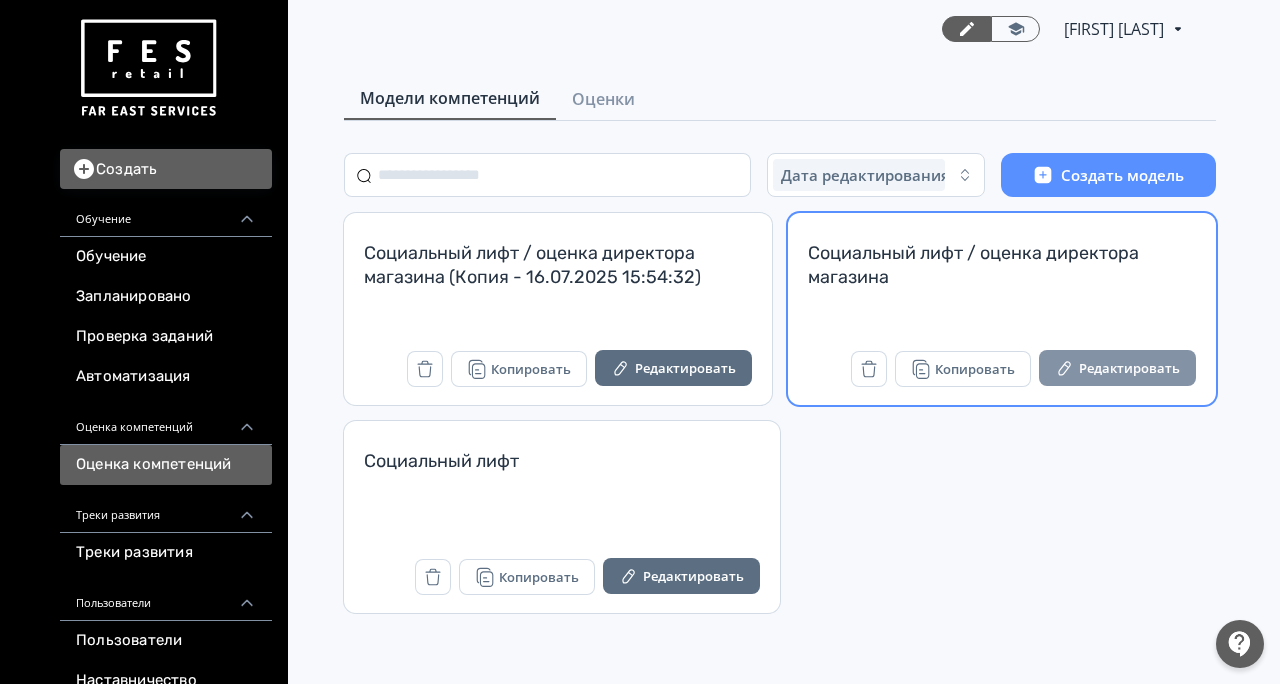 click on "Редактировать" at bounding box center (1117, 368) 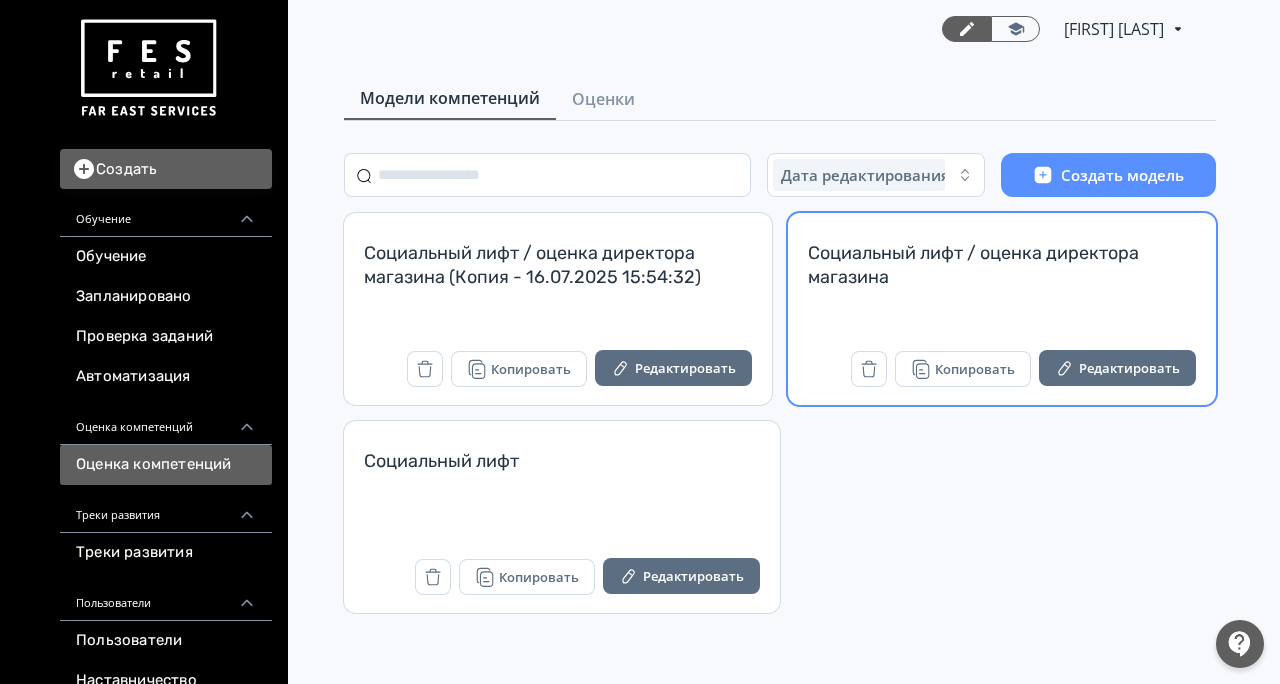 scroll, scrollTop: 0, scrollLeft: 0, axis: both 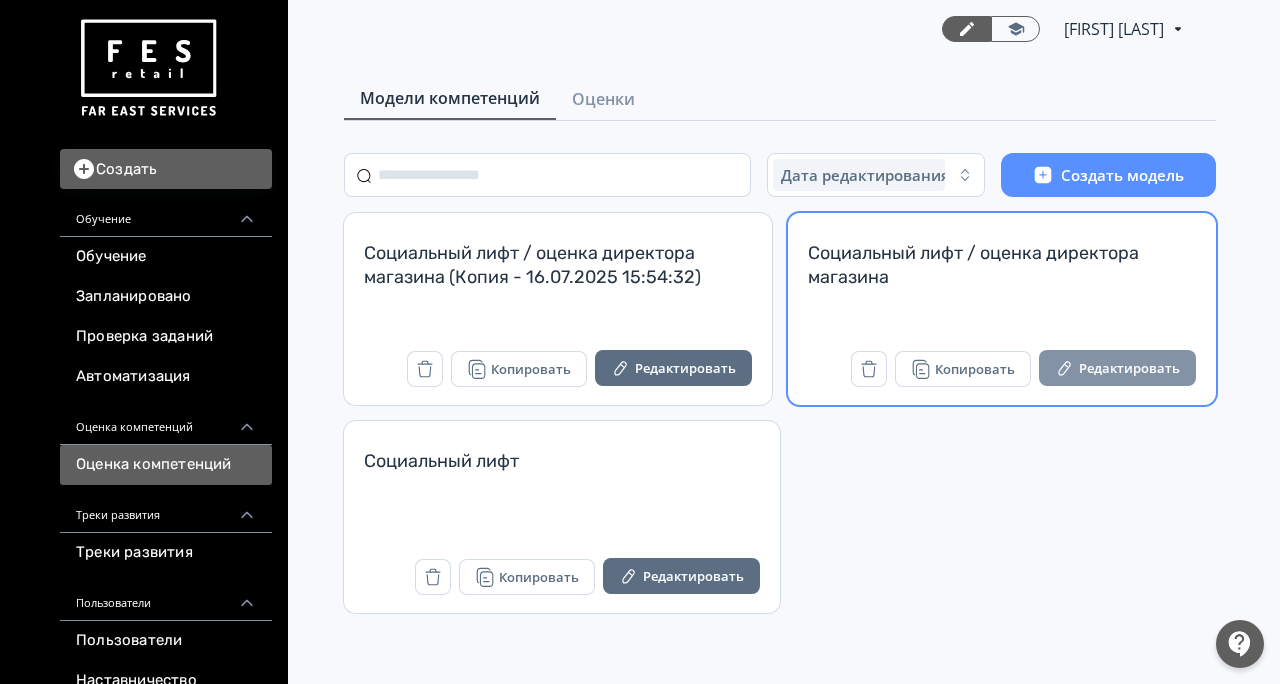 click on "Редактировать" at bounding box center [1117, 368] 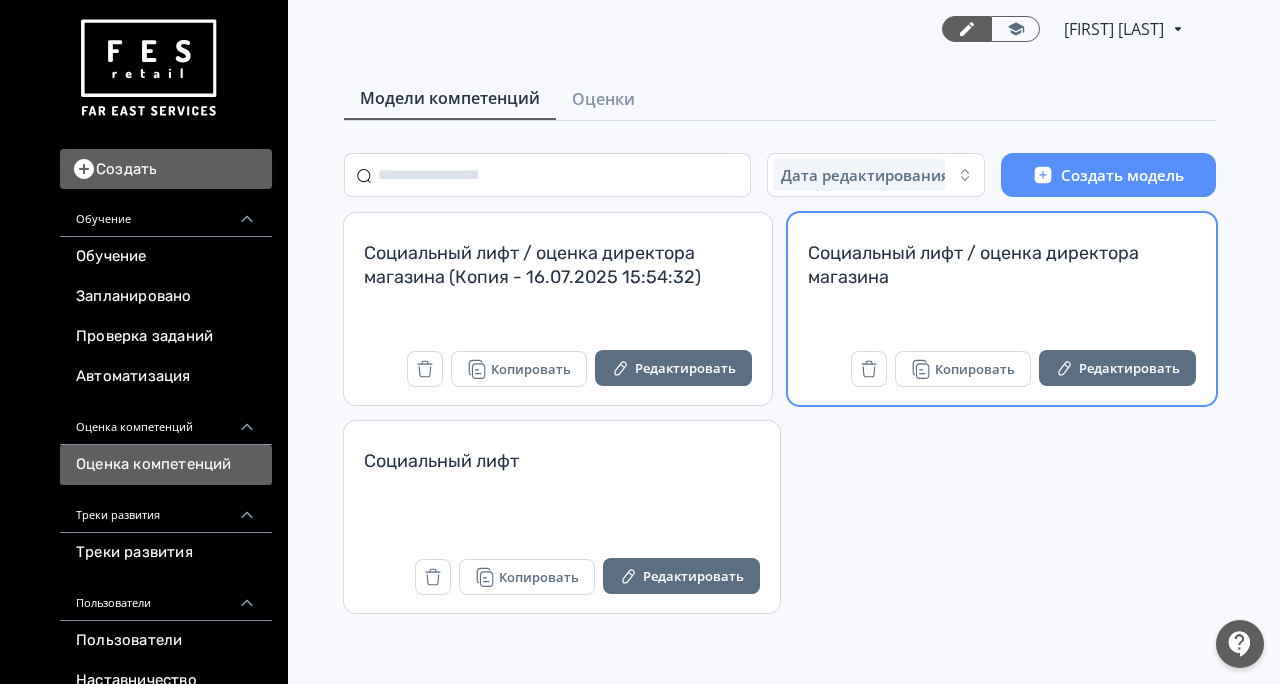 scroll, scrollTop: 0, scrollLeft: 0, axis: both 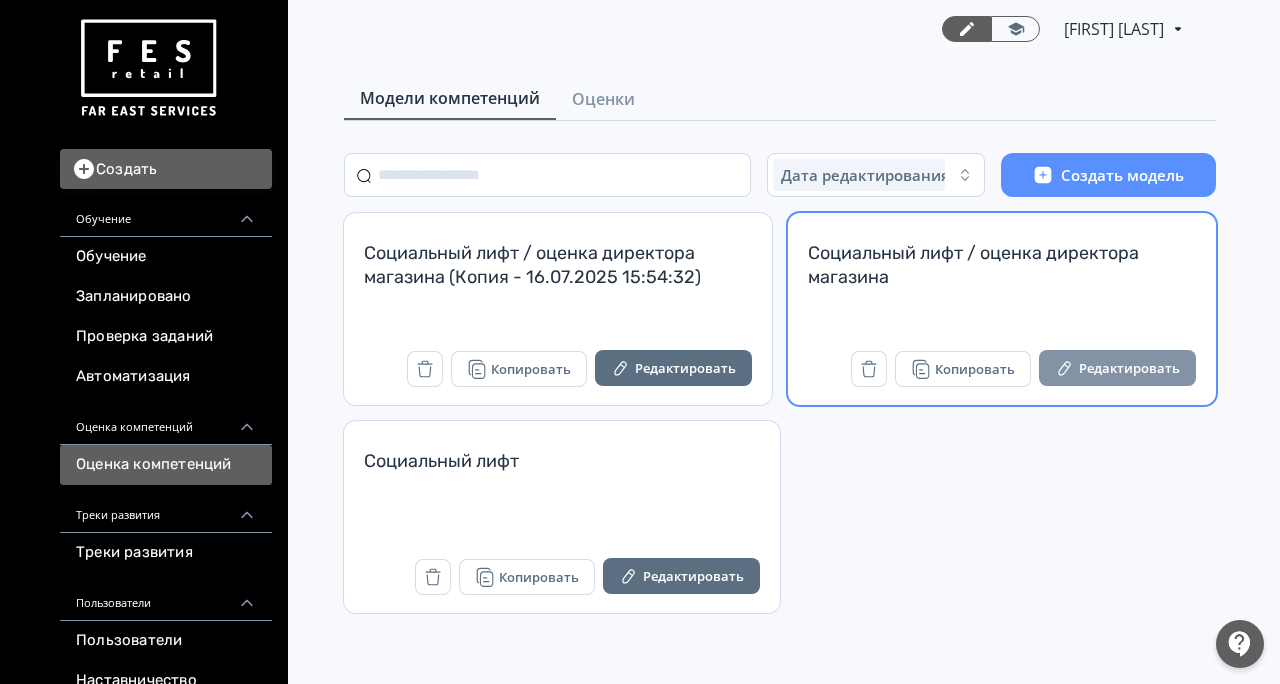 click on "Редактировать" at bounding box center [1117, 368] 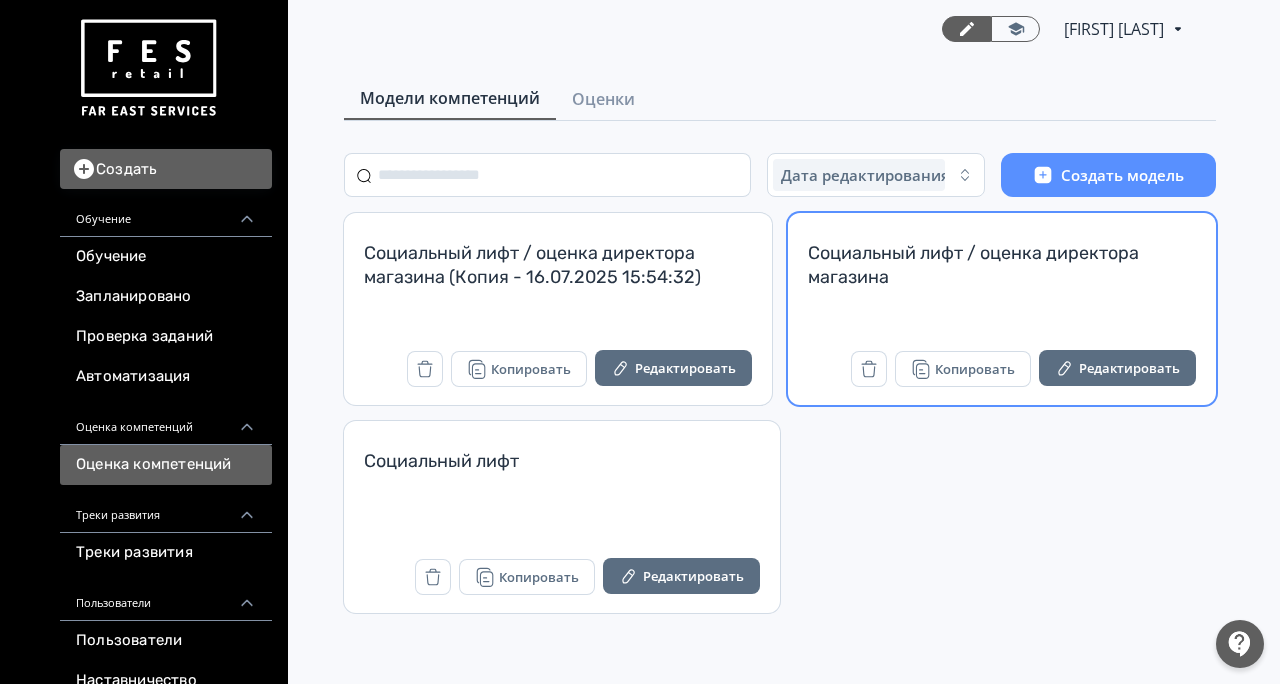 scroll, scrollTop: 0, scrollLeft: 0, axis: both 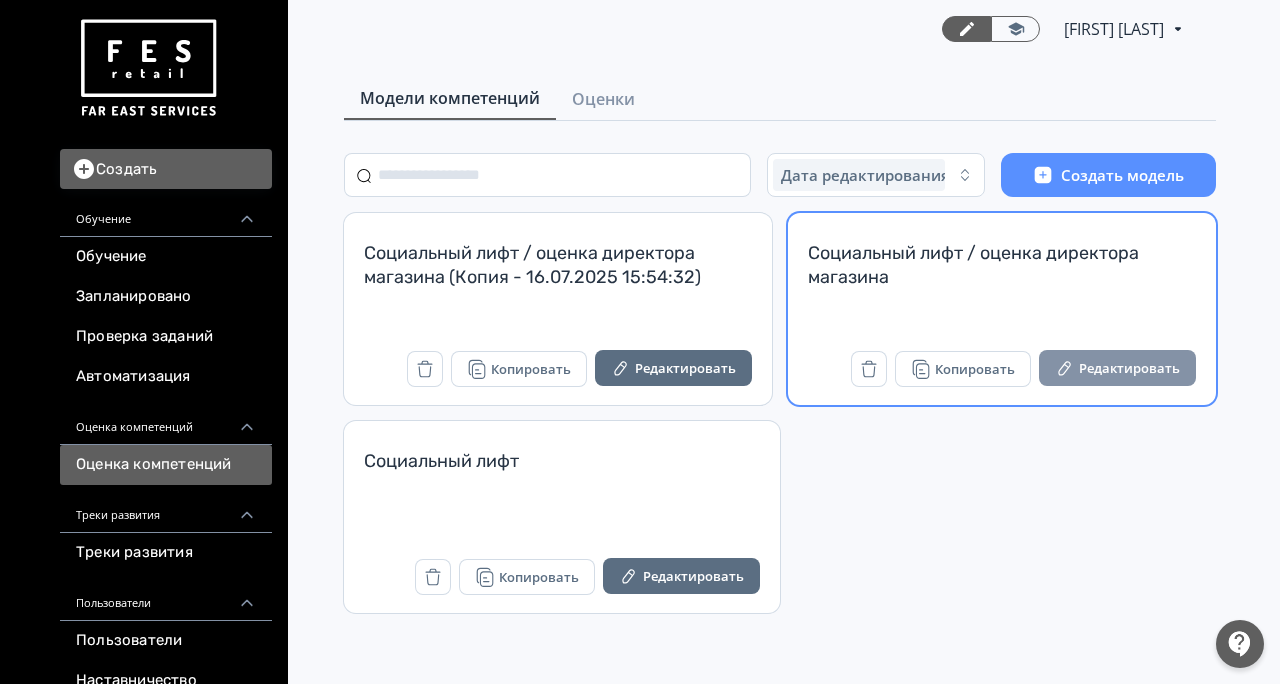 click on "Редактировать" at bounding box center [1117, 368] 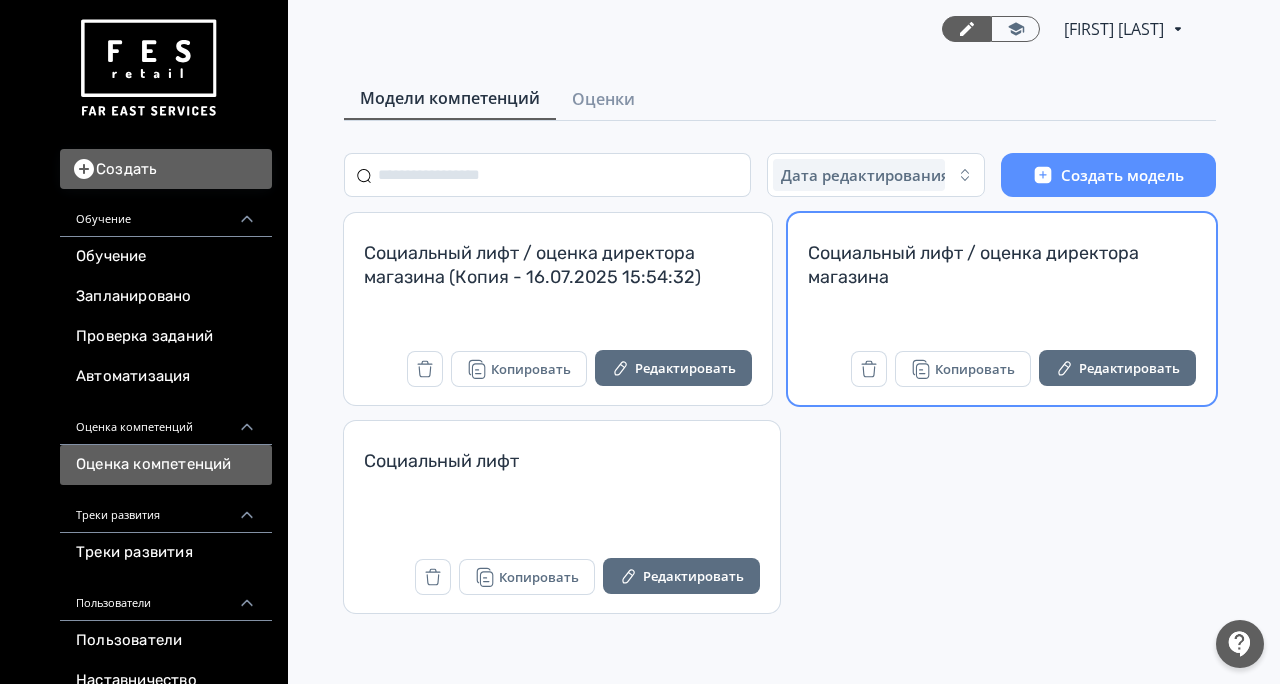scroll, scrollTop: 0, scrollLeft: 0, axis: both 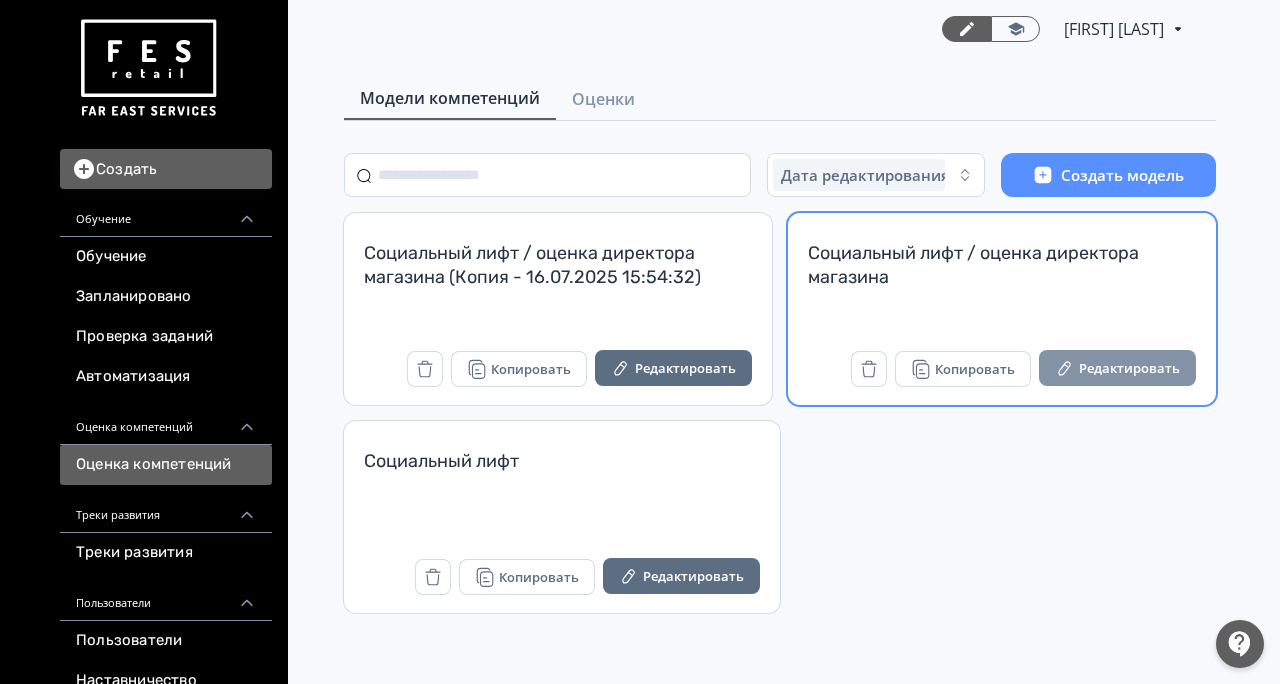 click on "Редактировать" at bounding box center (1117, 368) 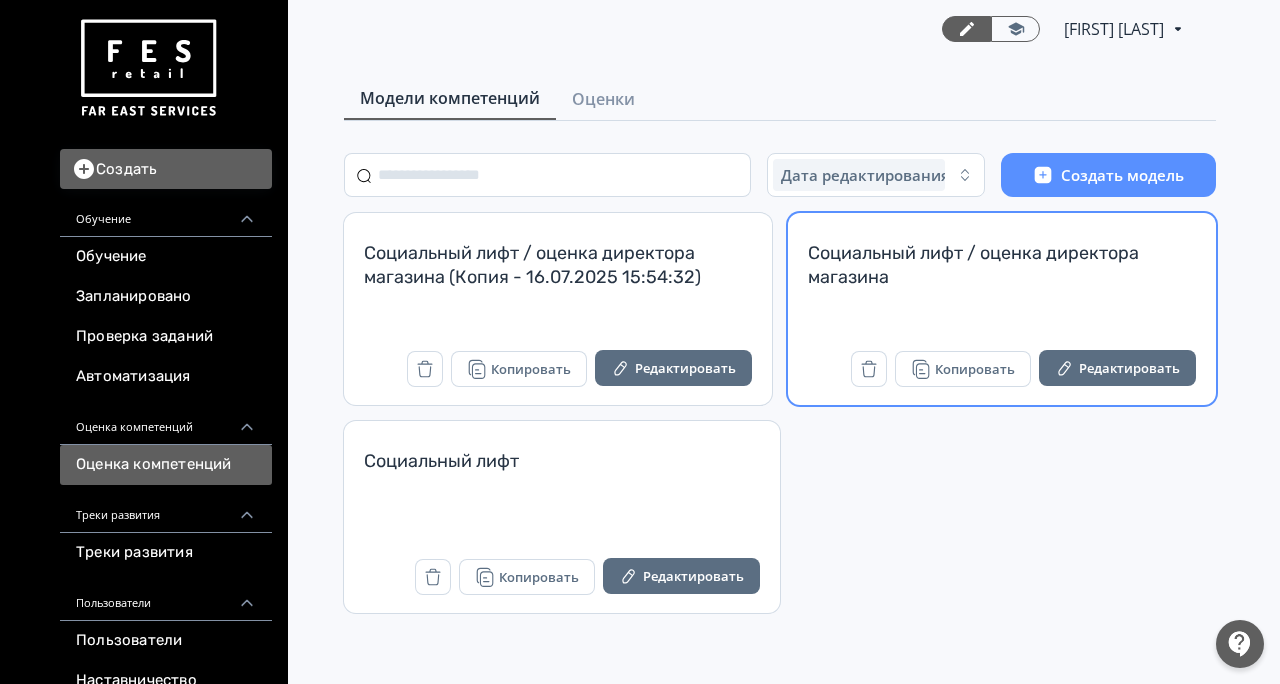 scroll, scrollTop: 0, scrollLeft: 0, axis: both 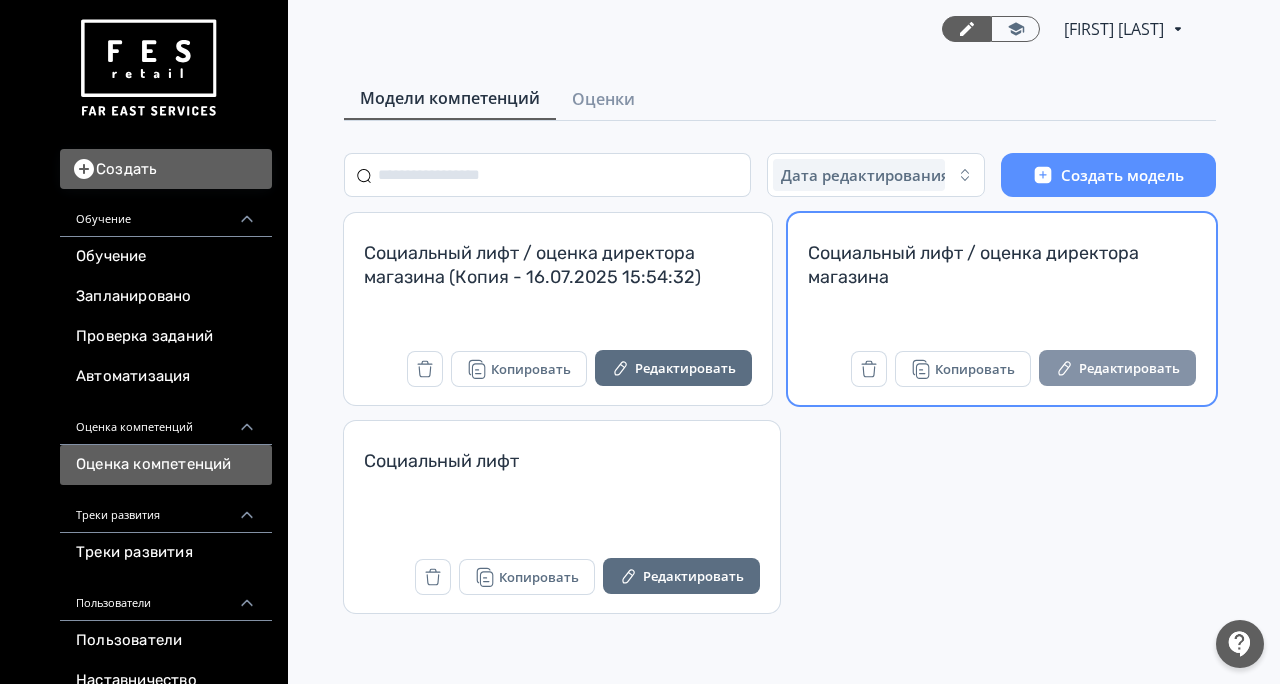 click on "Редактировать" at bounding box center (1117, 368) 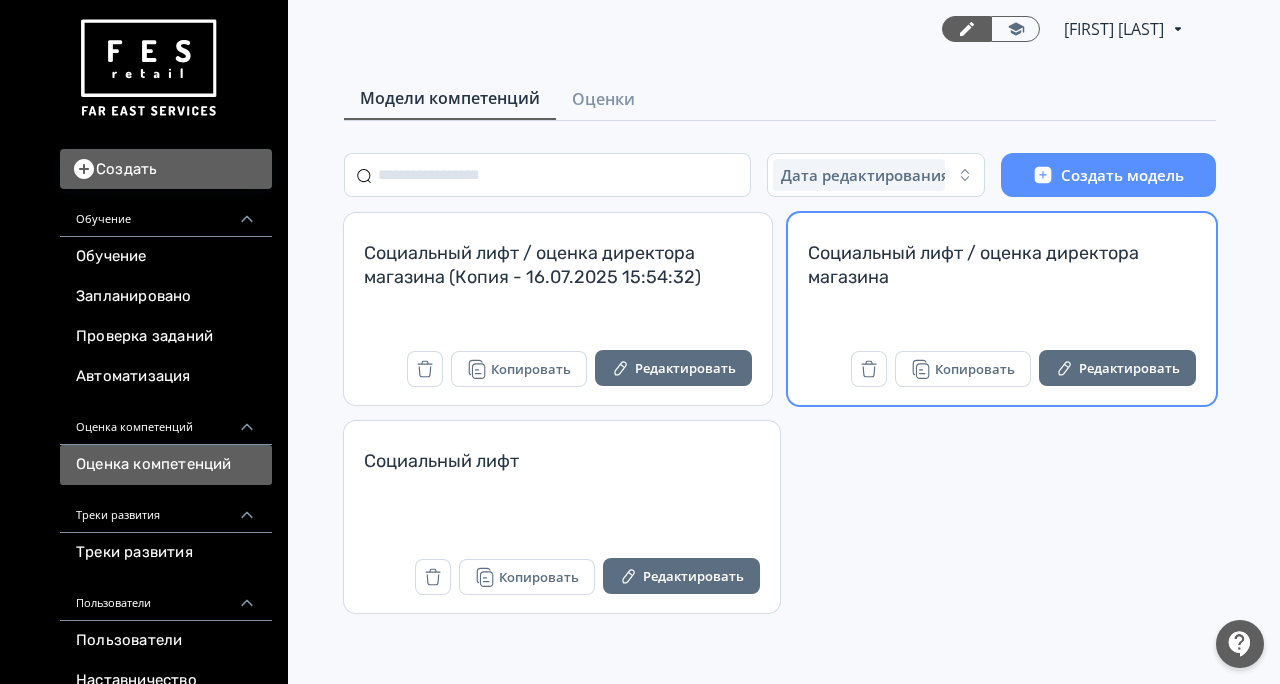 scroll, scrollTop: 0, scrollLeft: 0, axis: both 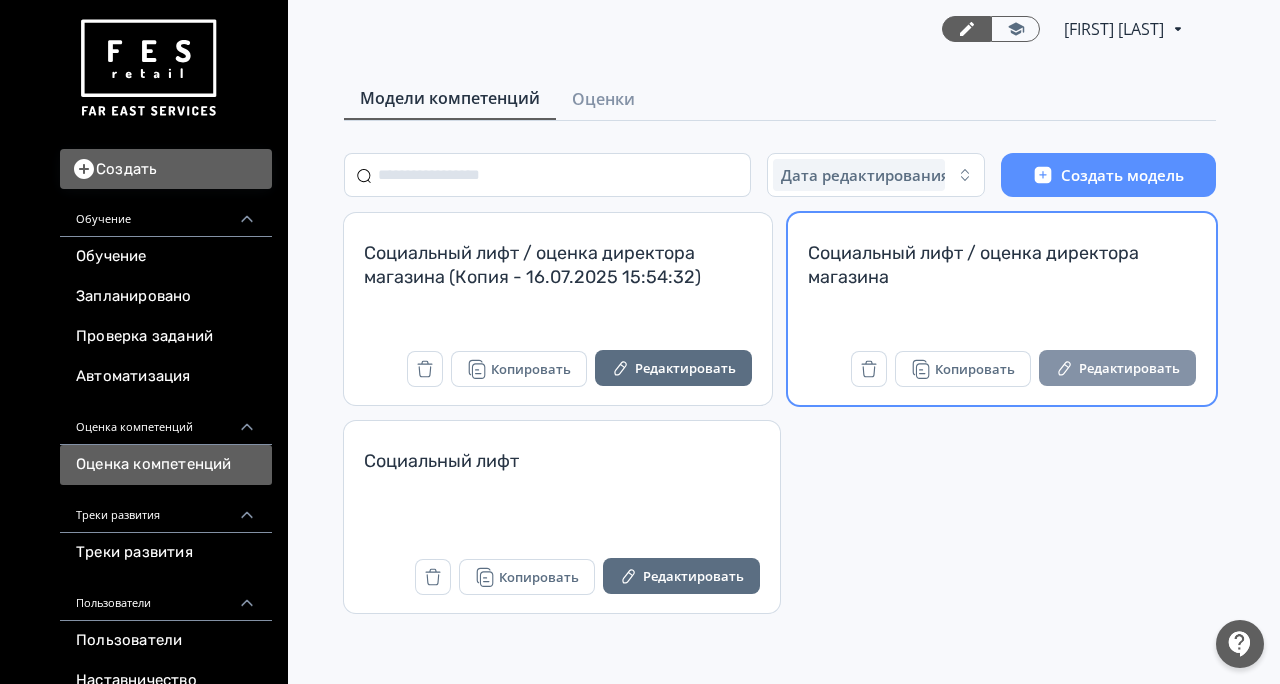 click on "Редактировать" at bounding box center [1117, 368] 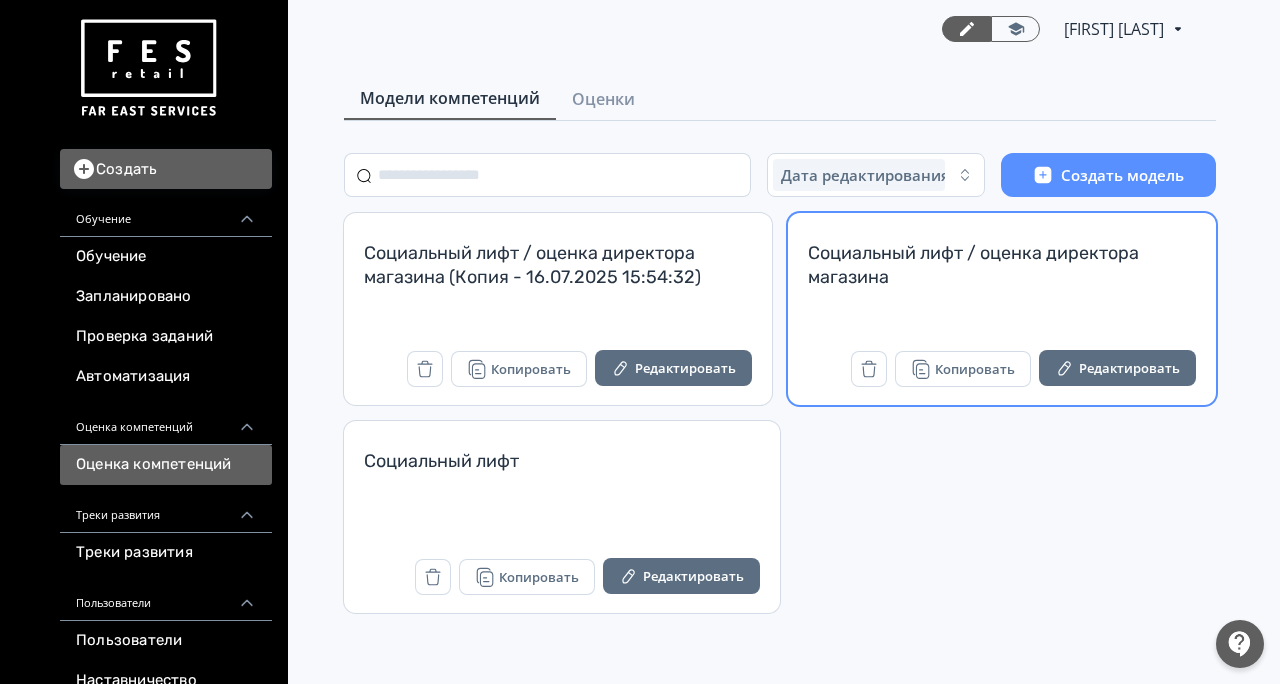 scroll, scrollTop: 0, scrollLeft: 0, axis: both 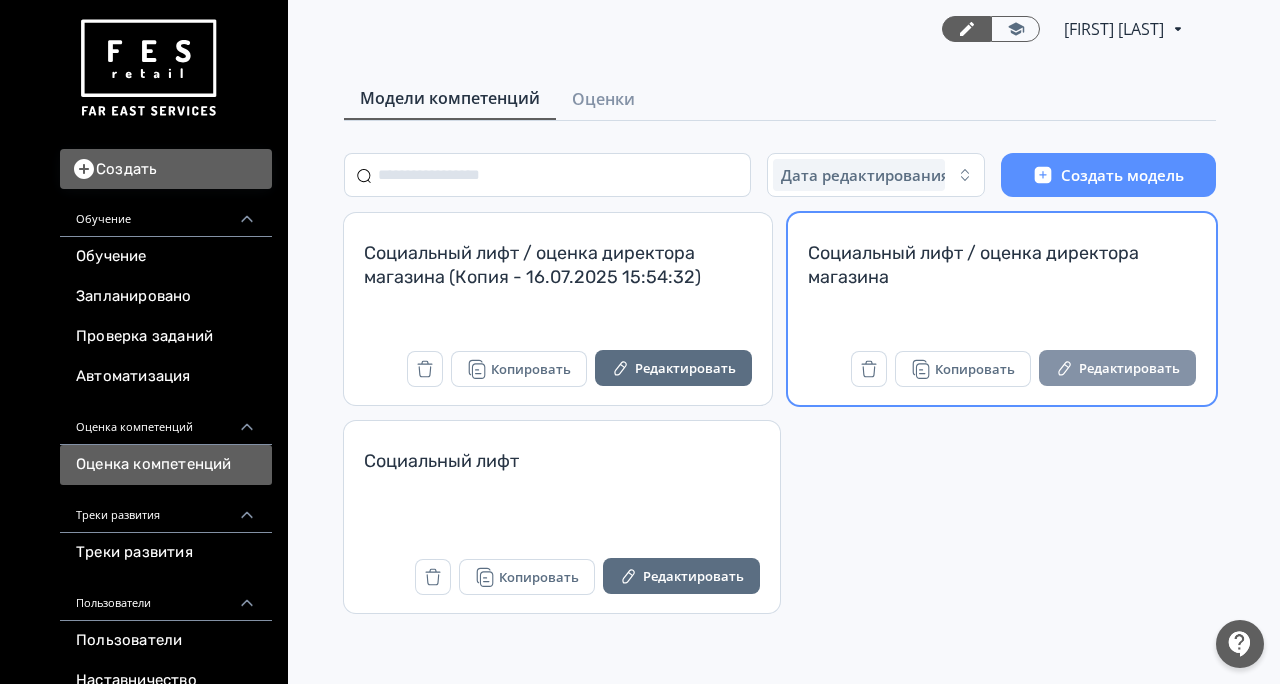 click on "Редактировать" at bounding box center [1117, 368] 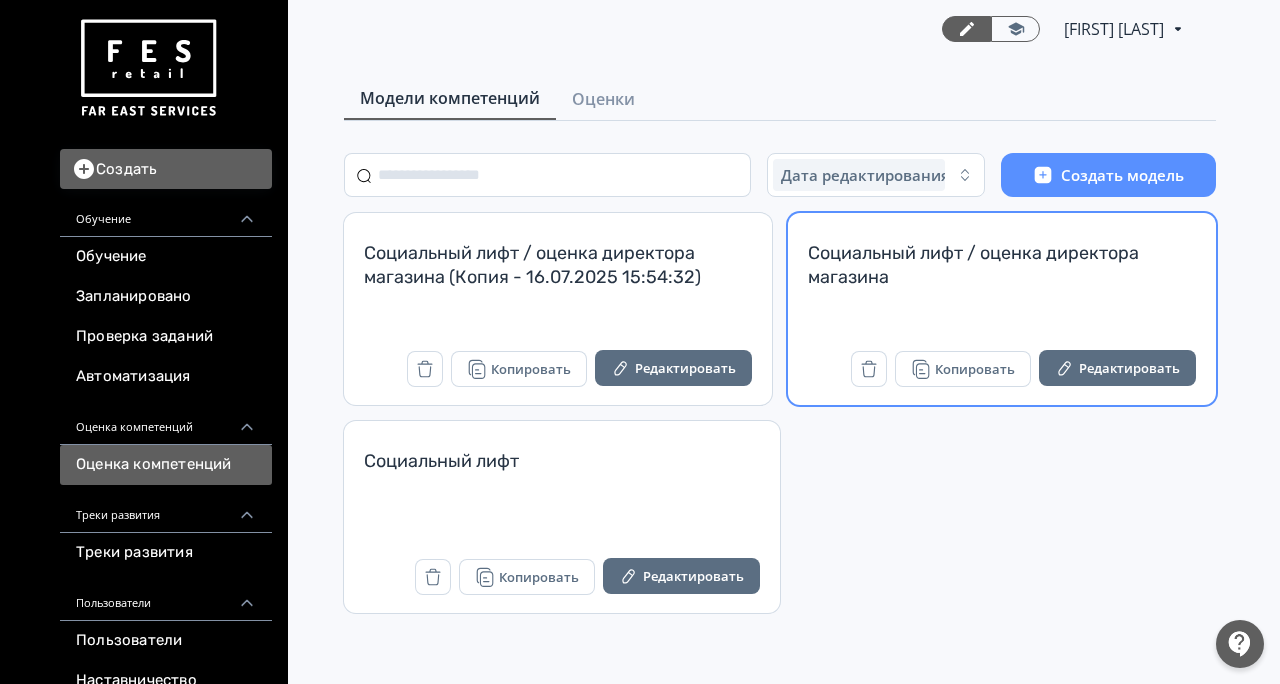 scroll, scrollTop: 0, scrollLeft: 0, axis: both 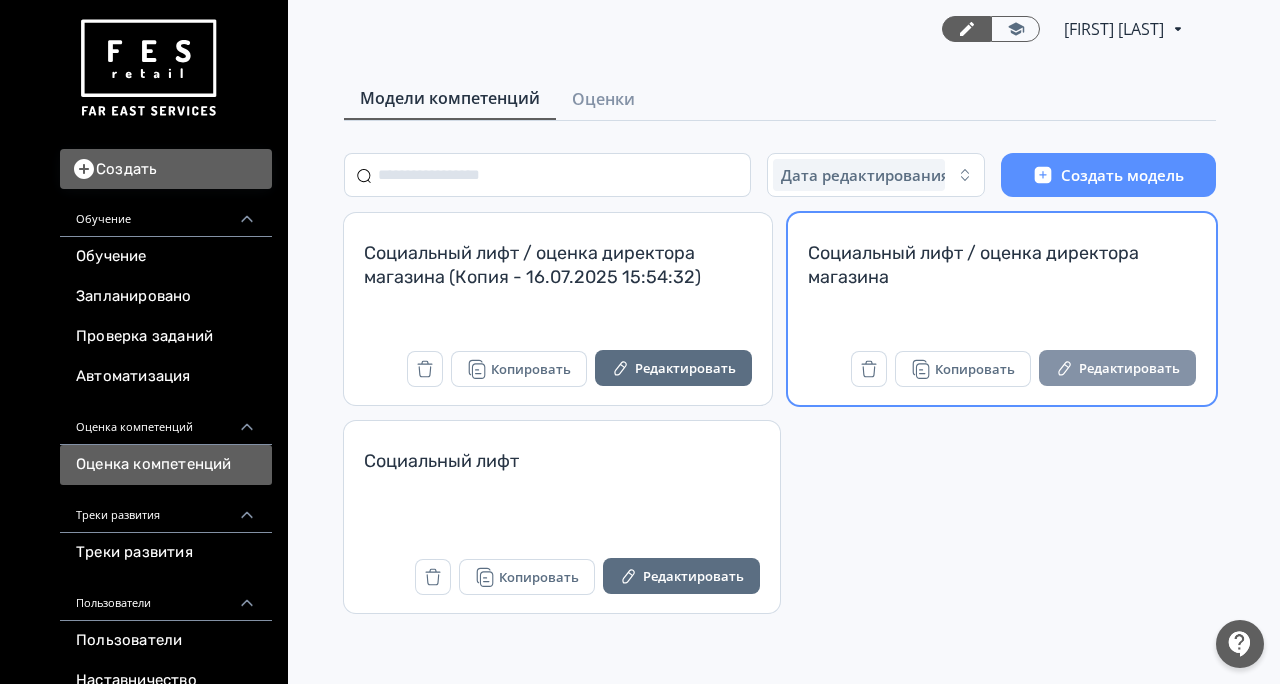 click on "Редактировать" at bounding box center [1117, 368] 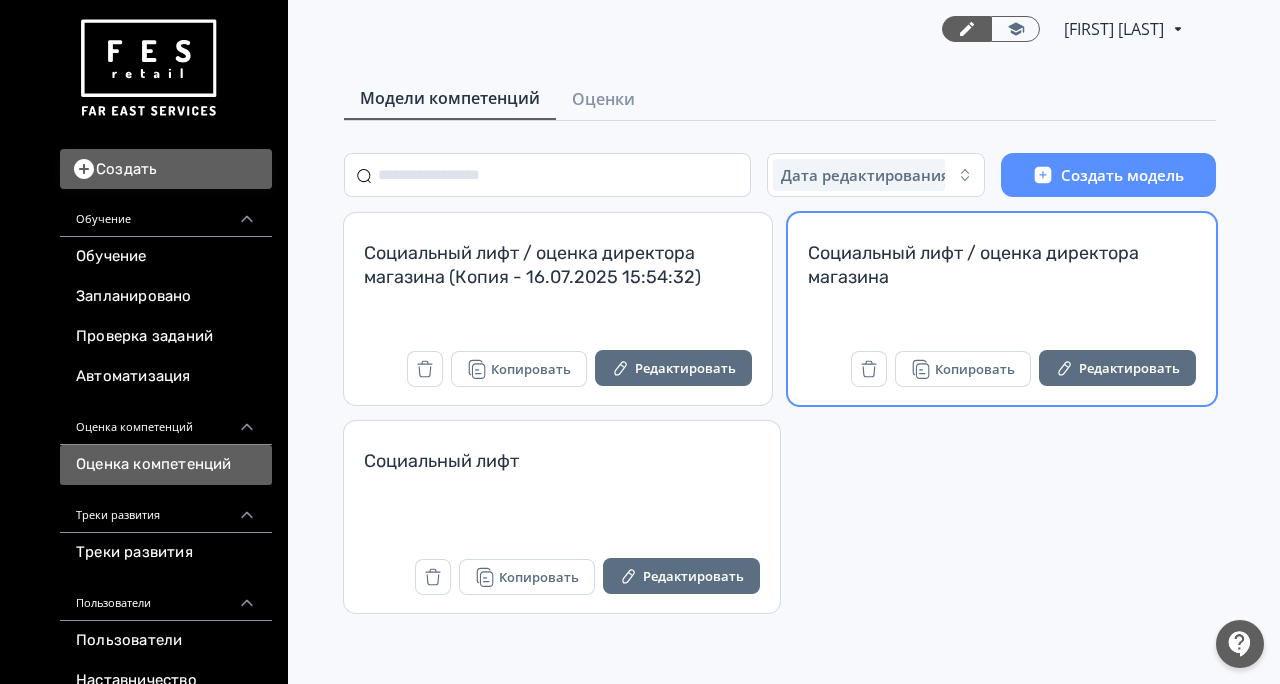 scroll, scrollTop: 0, scrollLeft: 0, axis: both 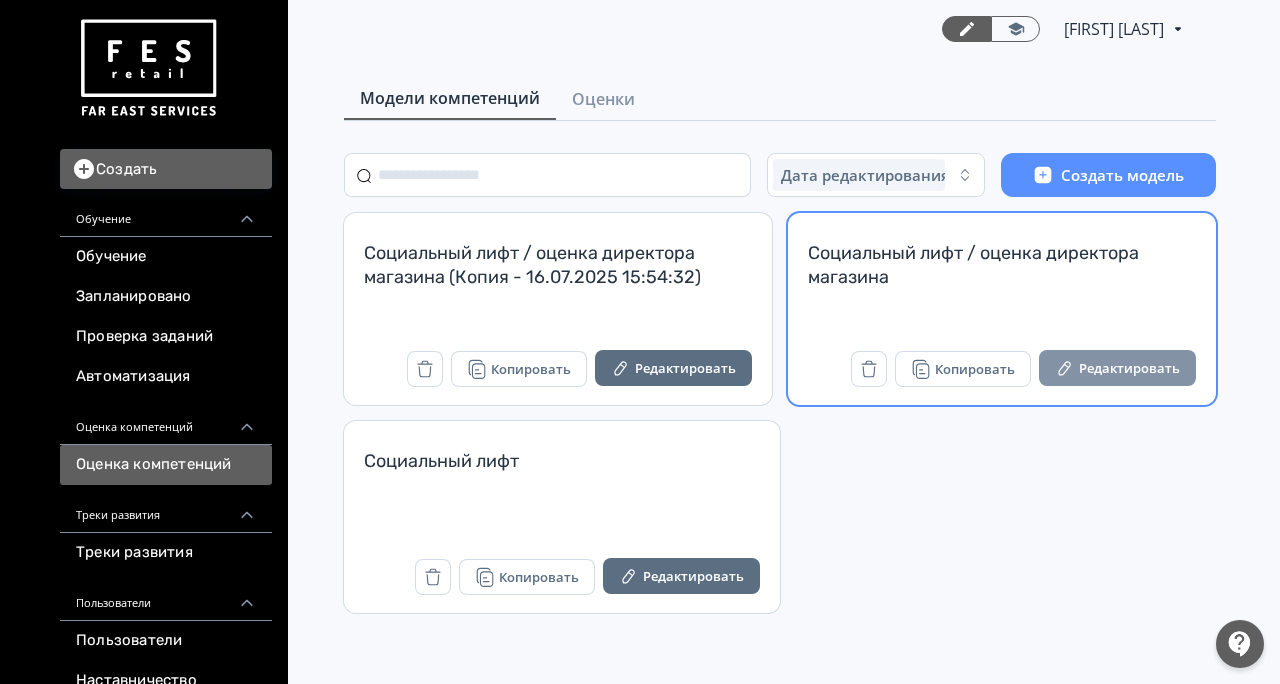 click on "Редактировать" at bounding box center (1117, 368) 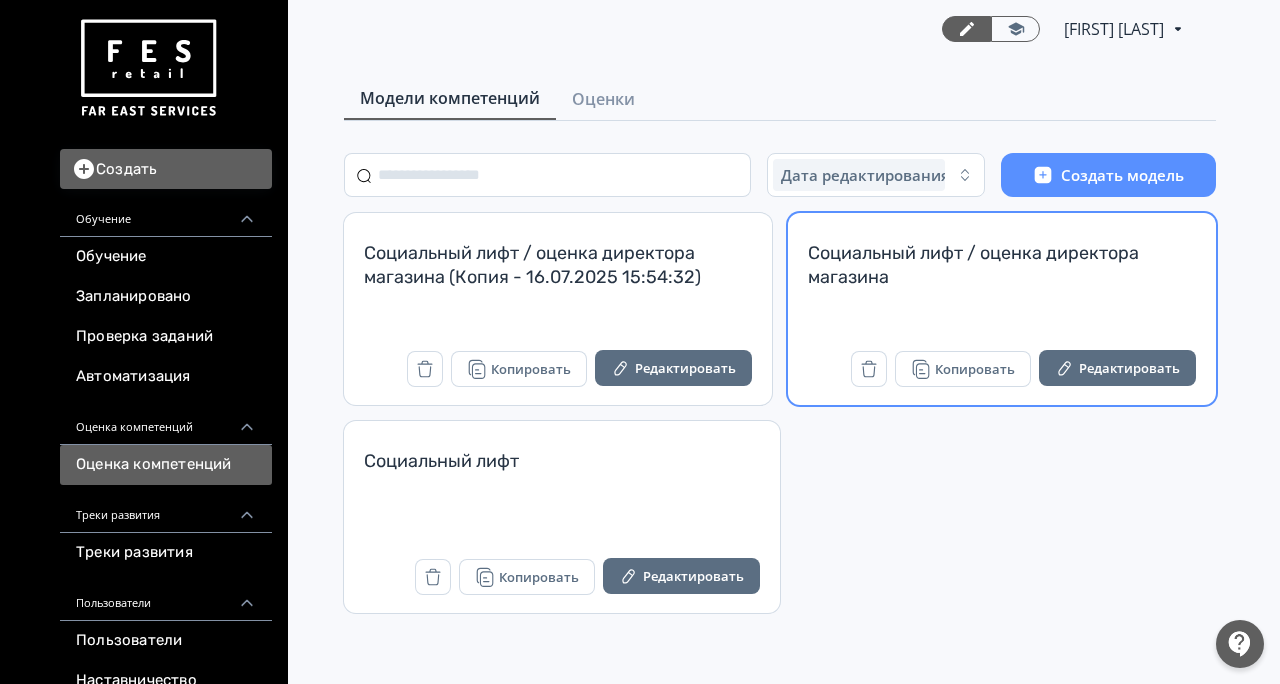 scroll, scrollTop: 0, scrollLeft: 0, axis: both 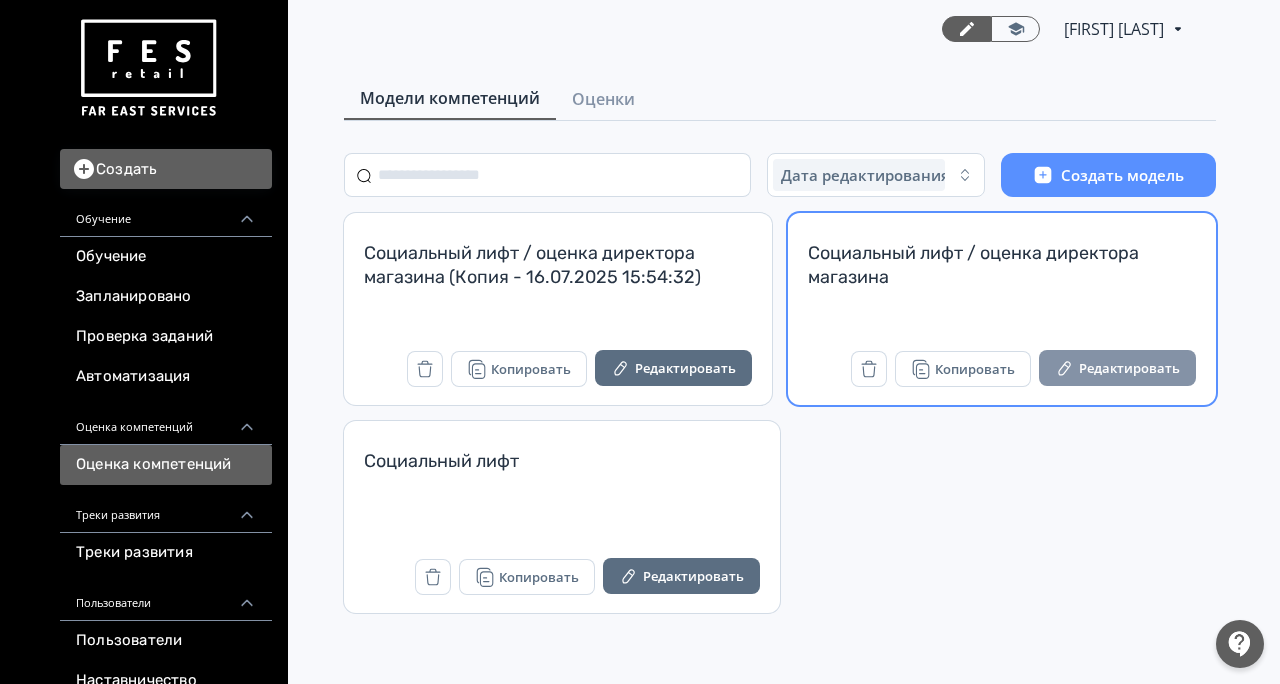 click on "Редактировать" at bounding box center [1117, 368] 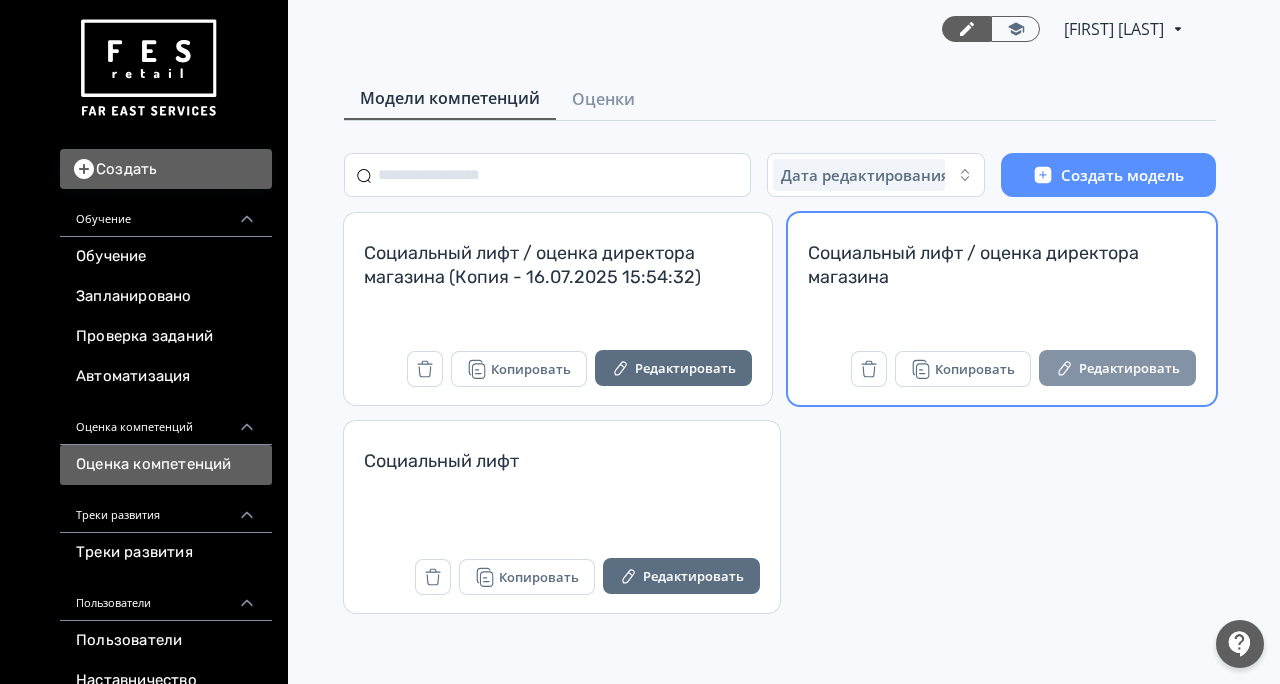 scroll, scrollTop: 0, scrollLeft: 0, axis: both 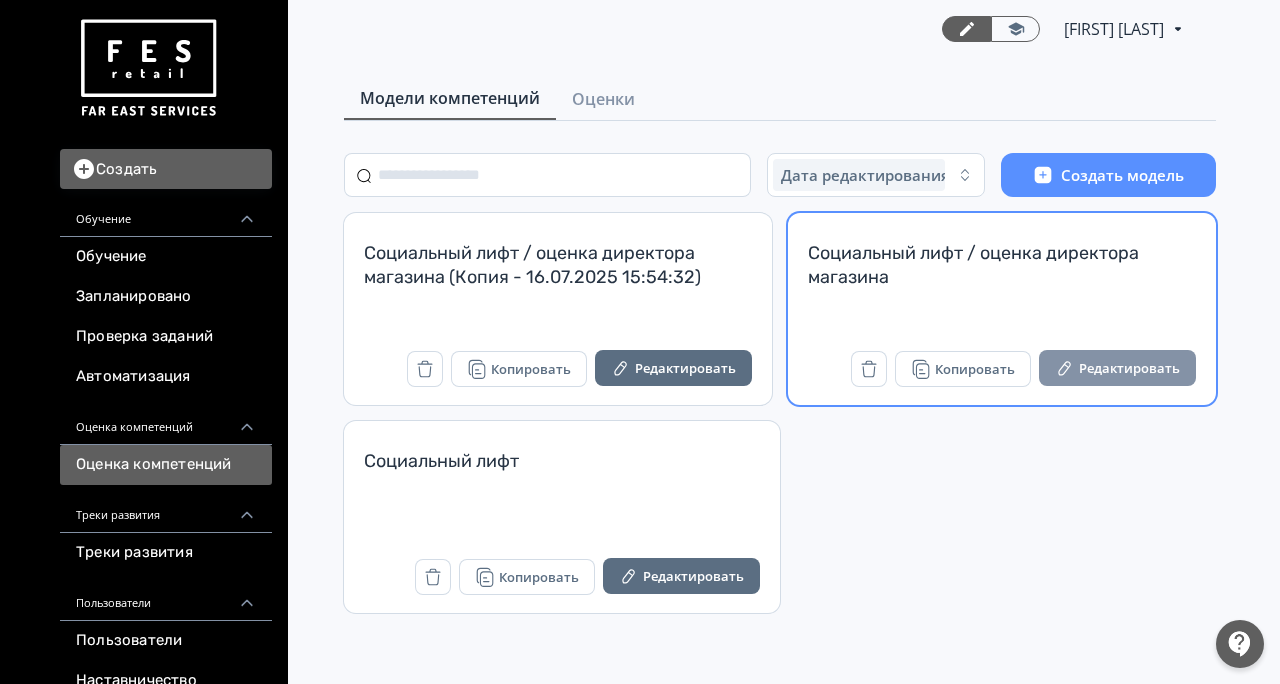 click on "Редактировать" at bounding box center (1117, 368) 